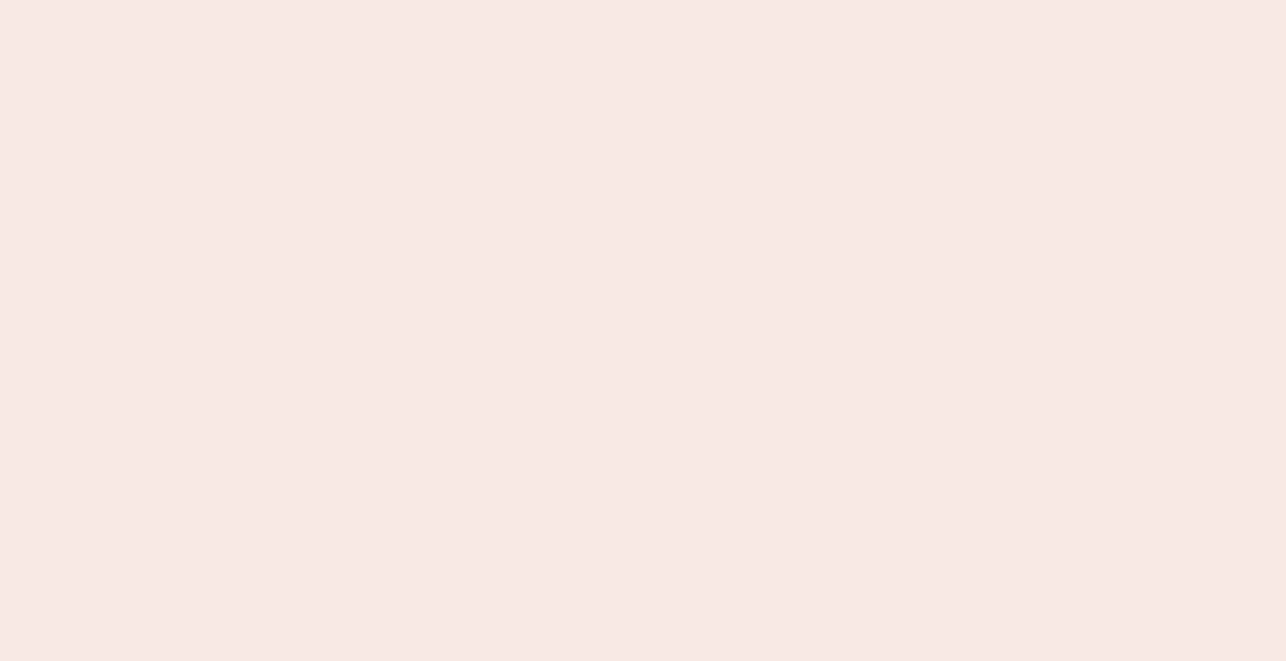 scroll, scrollTop: 0, scrollLeft: 0, axis: both 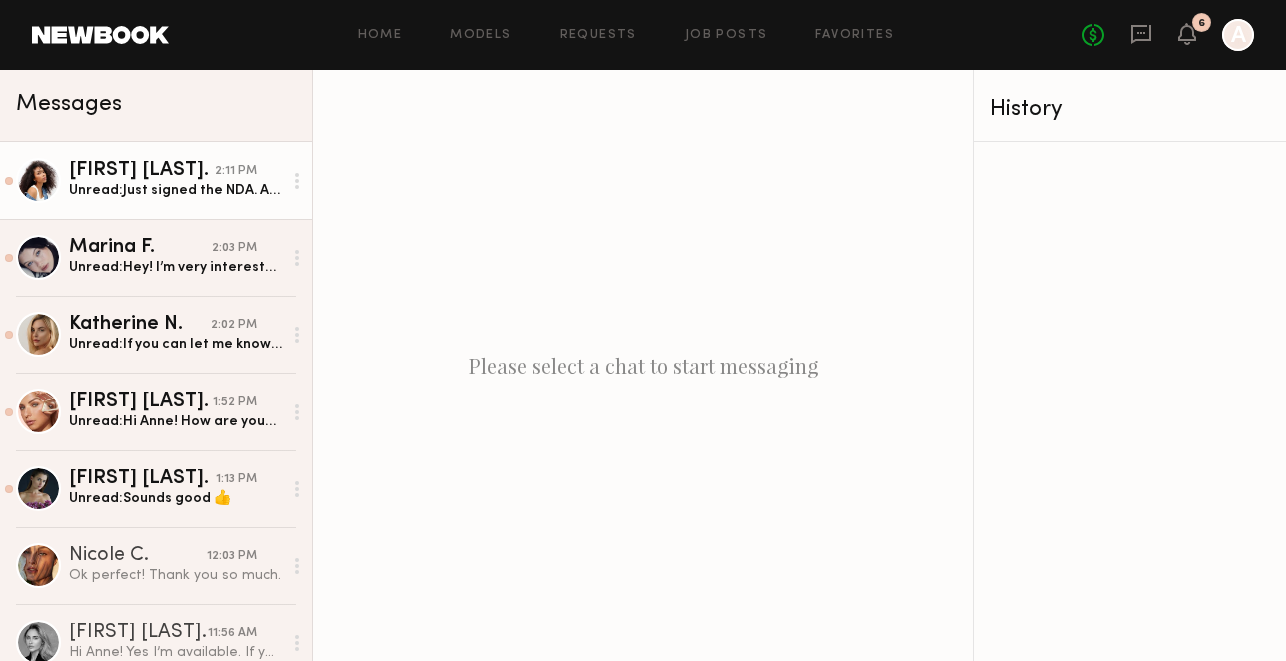 click on "[FIRST] [LAST]." 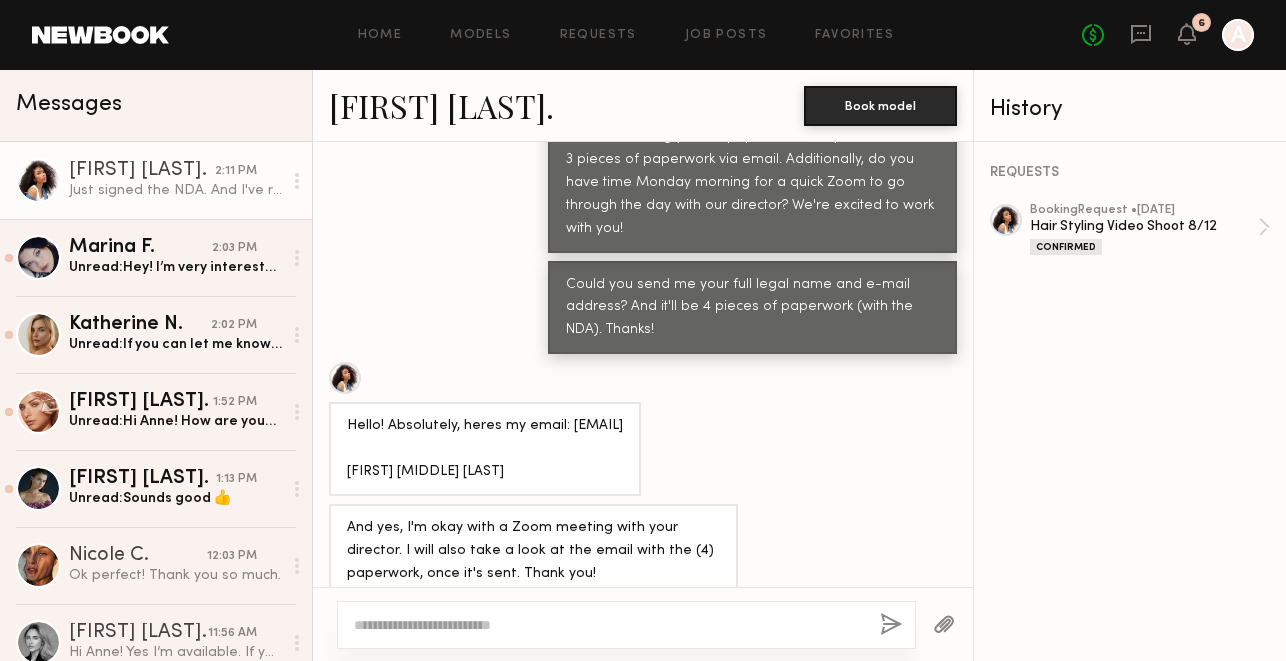 scroll, scrollTop: 642, scrollLeft: 0, axis: vertical 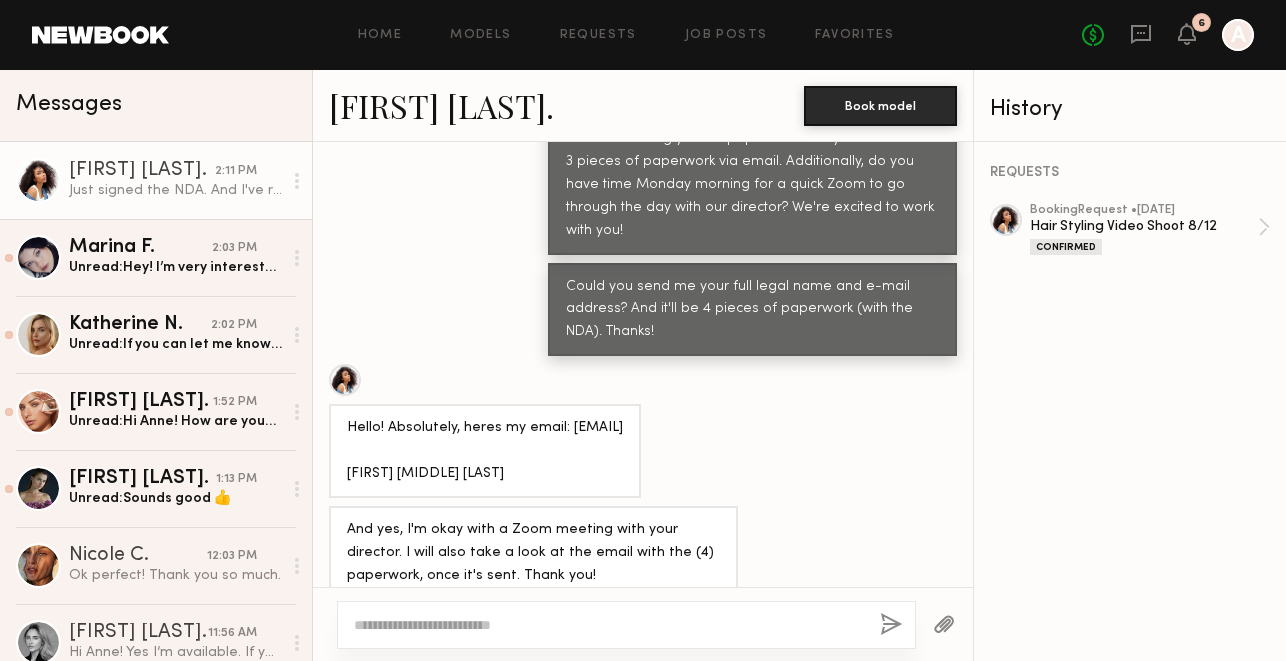 drag, startPoint x: 502, startPoint y: 471, endPoint x: 339, endPoint y: 429, distance: 168.3241 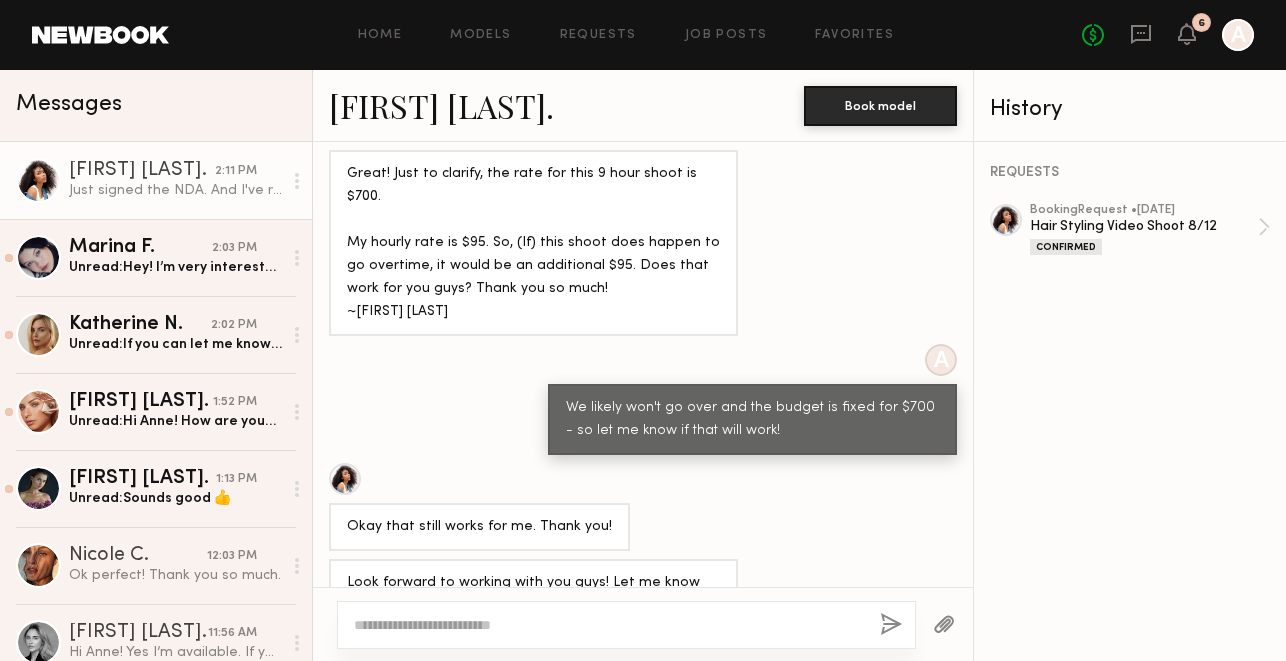 scroll, scrollTop: 1718, scrollLeft: 0, axis: vertical 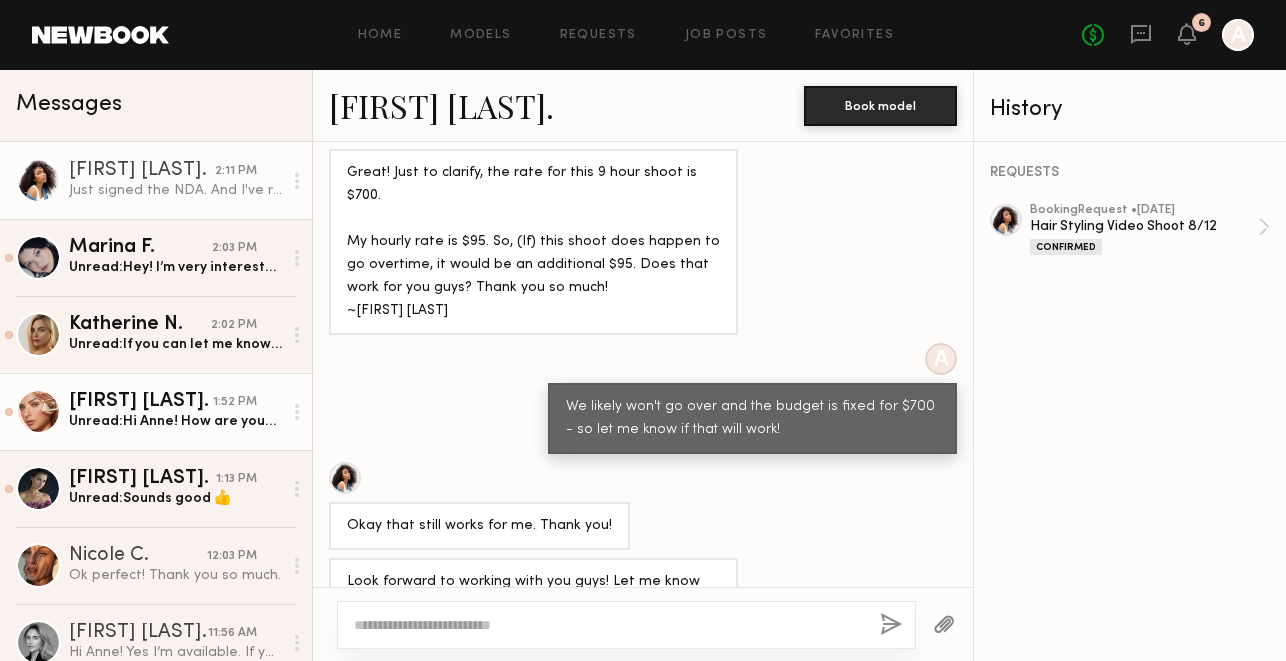click on "Unread:  Hi Anne! How are you? Thanks for reaching out. For a full day shoot my lowest rate is usually 1500-2000. Is there any flexibility?" 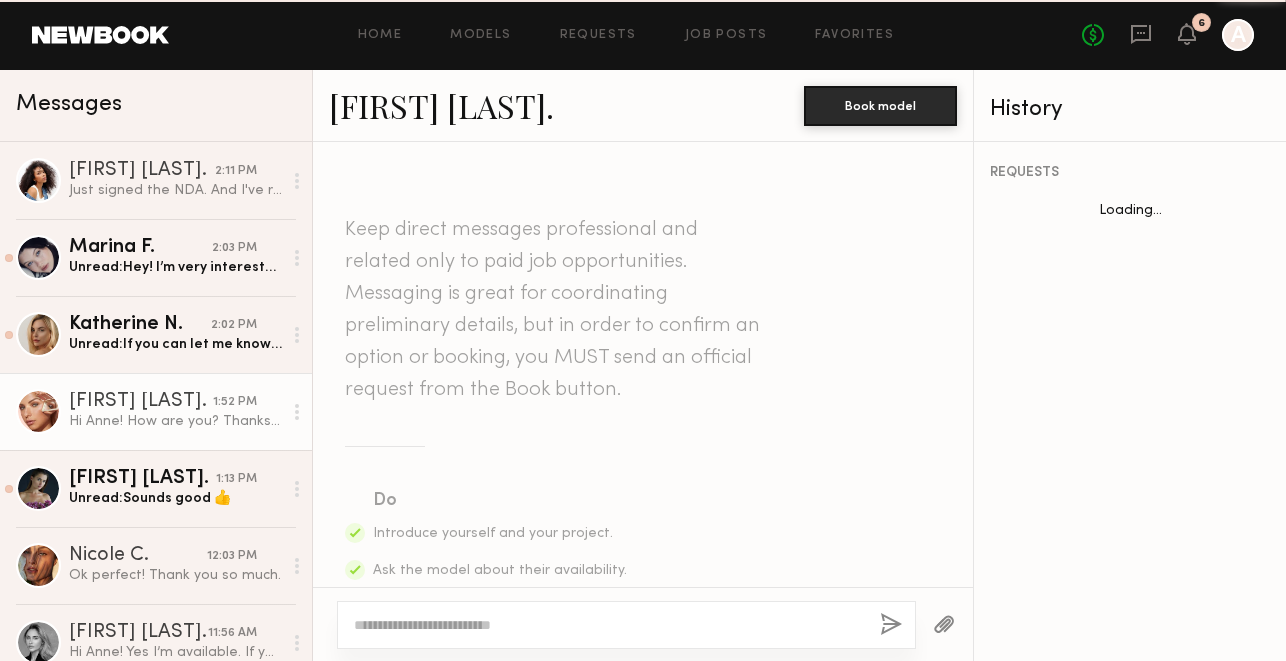 scroll, scrollTop: 797, scrollLeft: 0, axis: vertical 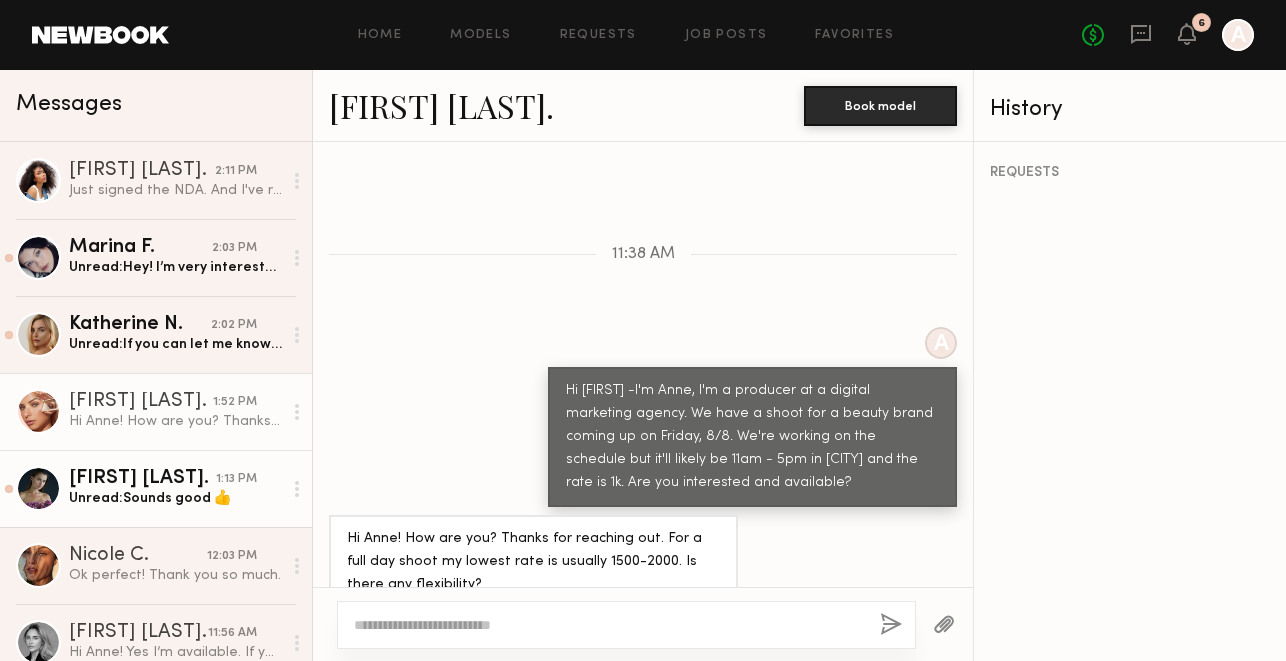 click on "Unread:  Sounds good 👍" 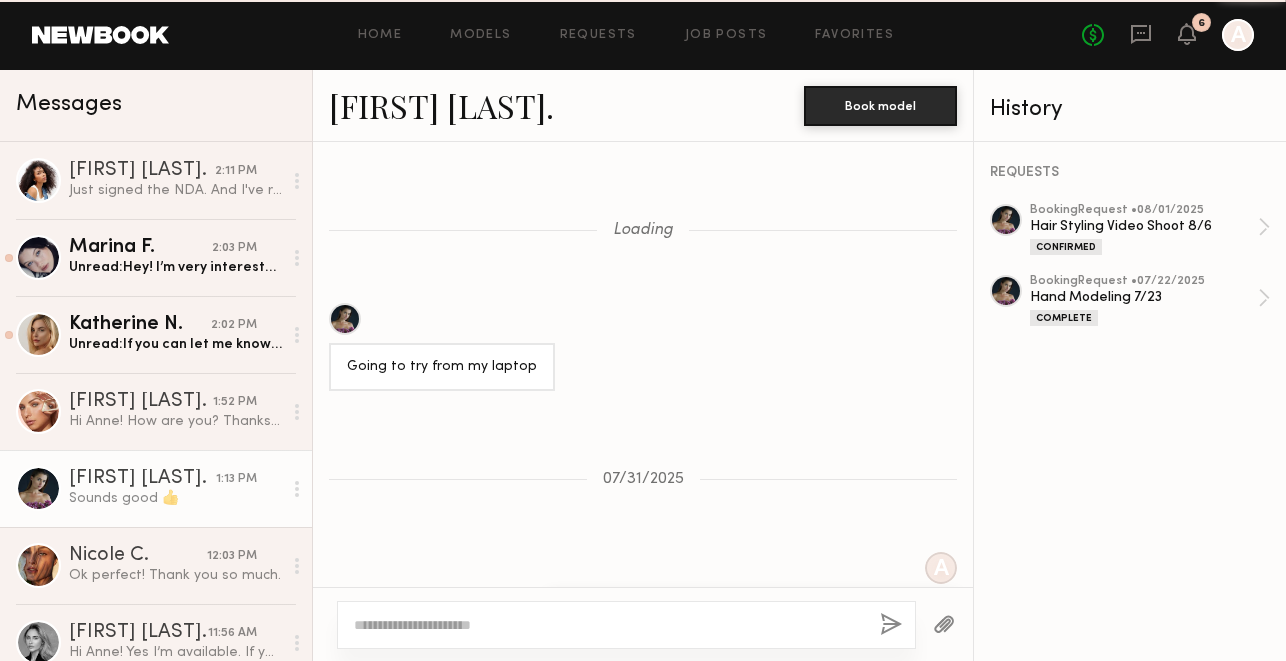 scroll, scrollTop: 1296, scrollLeft: 0, axis: vertical 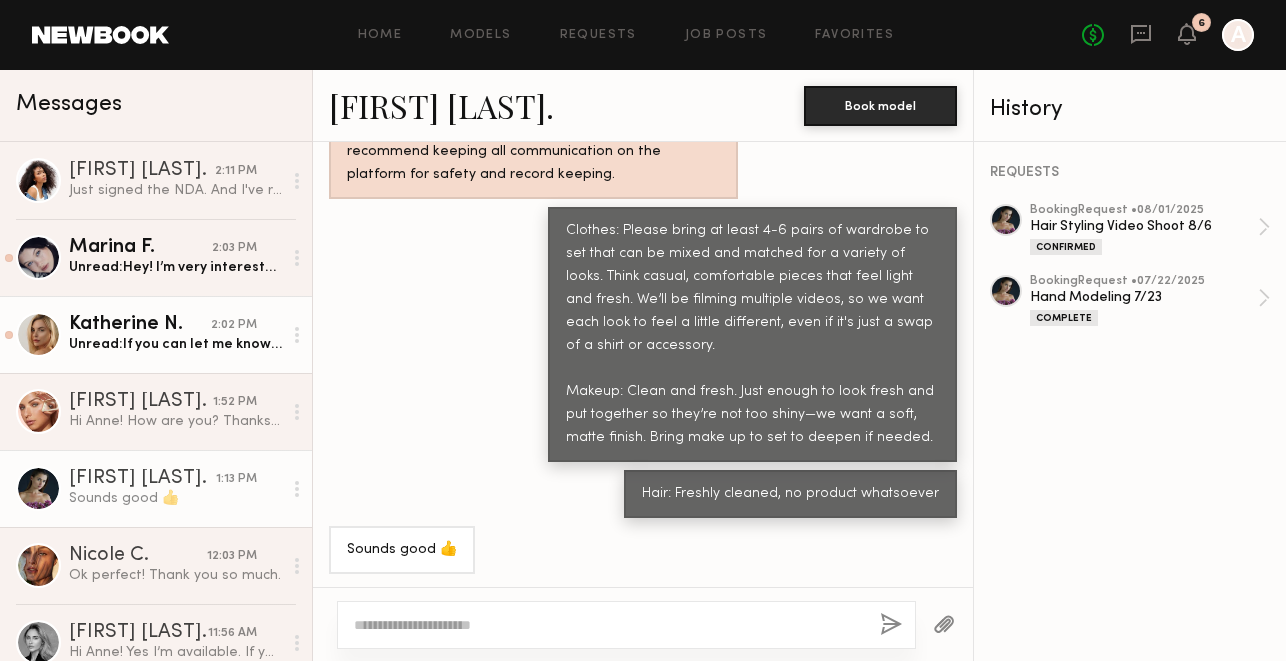 click on "Katherine N. 2:02 PM Unread:  If you can let me know more details about the shoot that would be great. Like usage, brand etc 🥰" 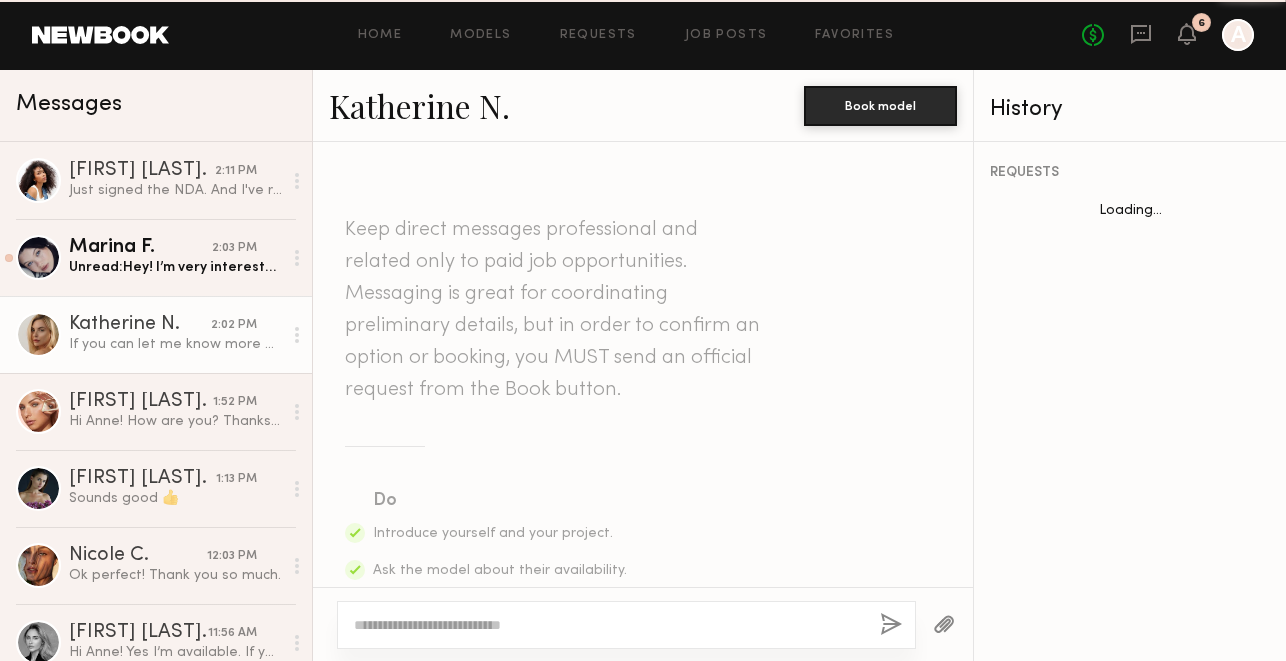 scroll, scrollTop: 893, scrollLeft: 0, axis: vertical 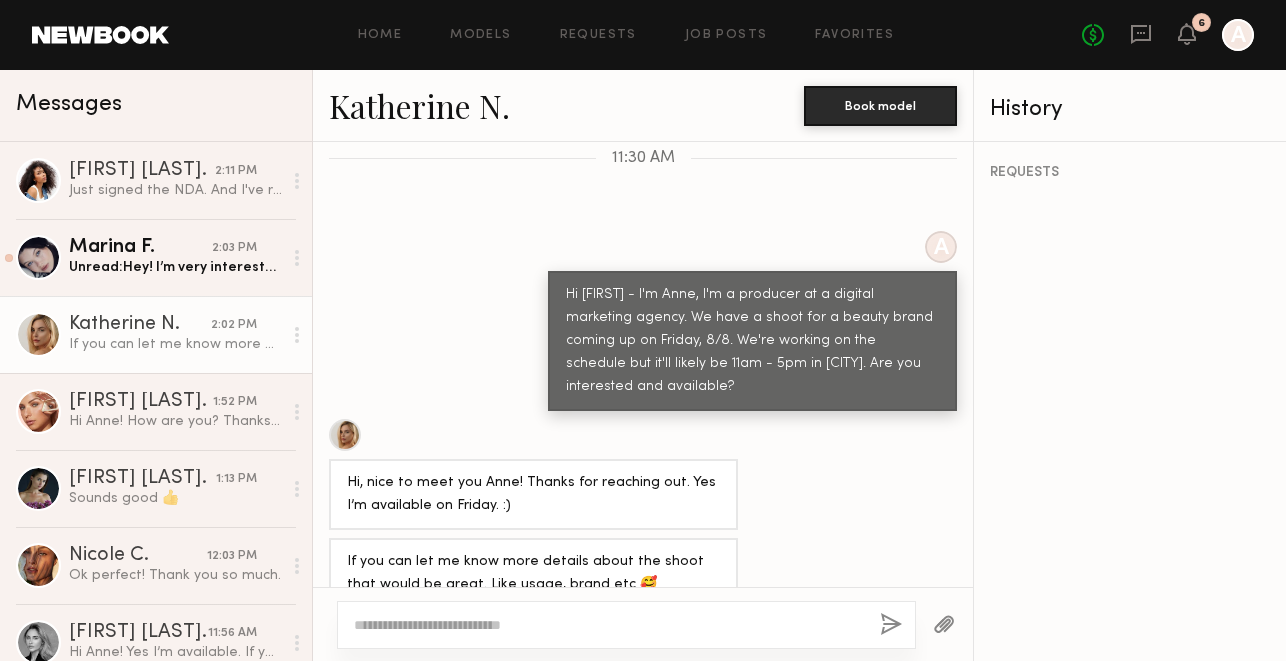 click on "Katherine N." 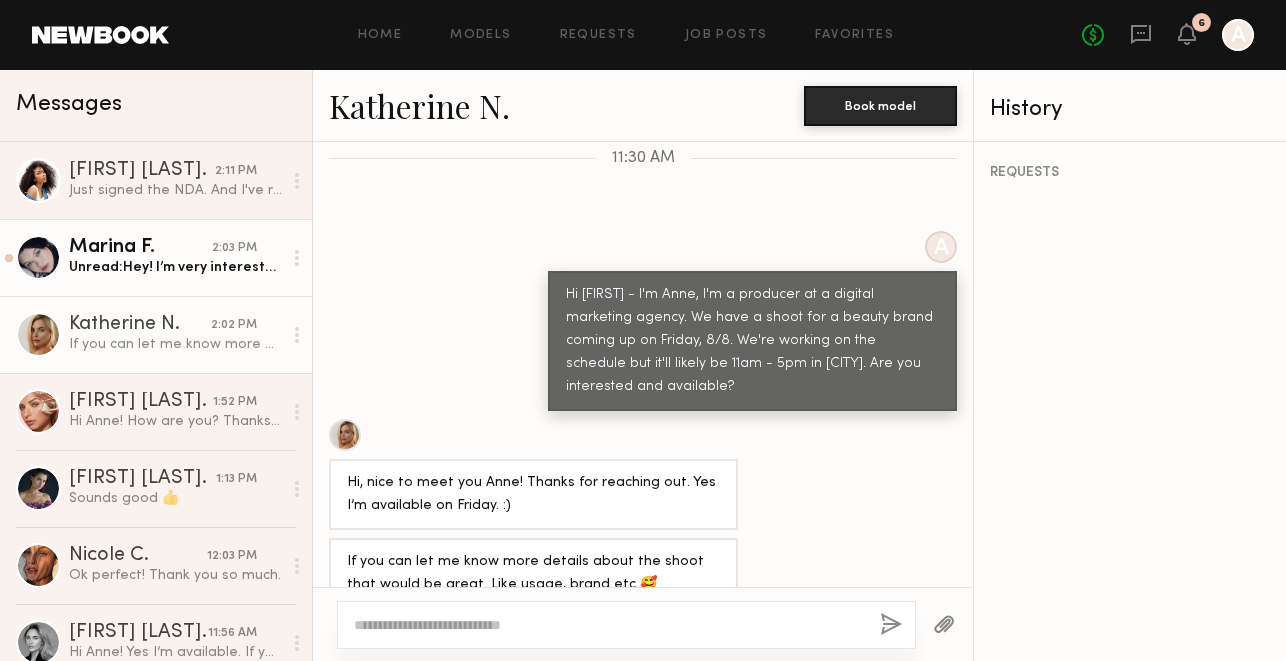 click on "Unread:  Hey! I’m very interested but I work on August 8th, any chance you guys can move a shoot? I’d like to be a part of it 🩷" 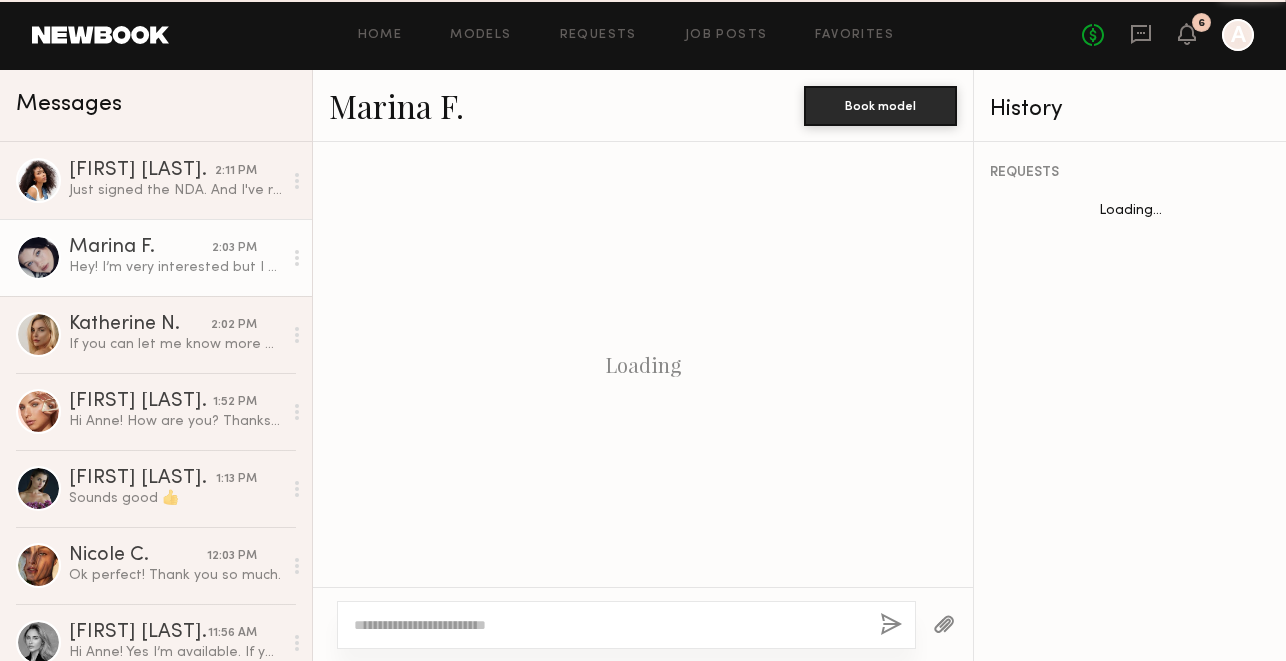 scroll, scrollTop: 797, scrollLeft: 0, axis: vertical 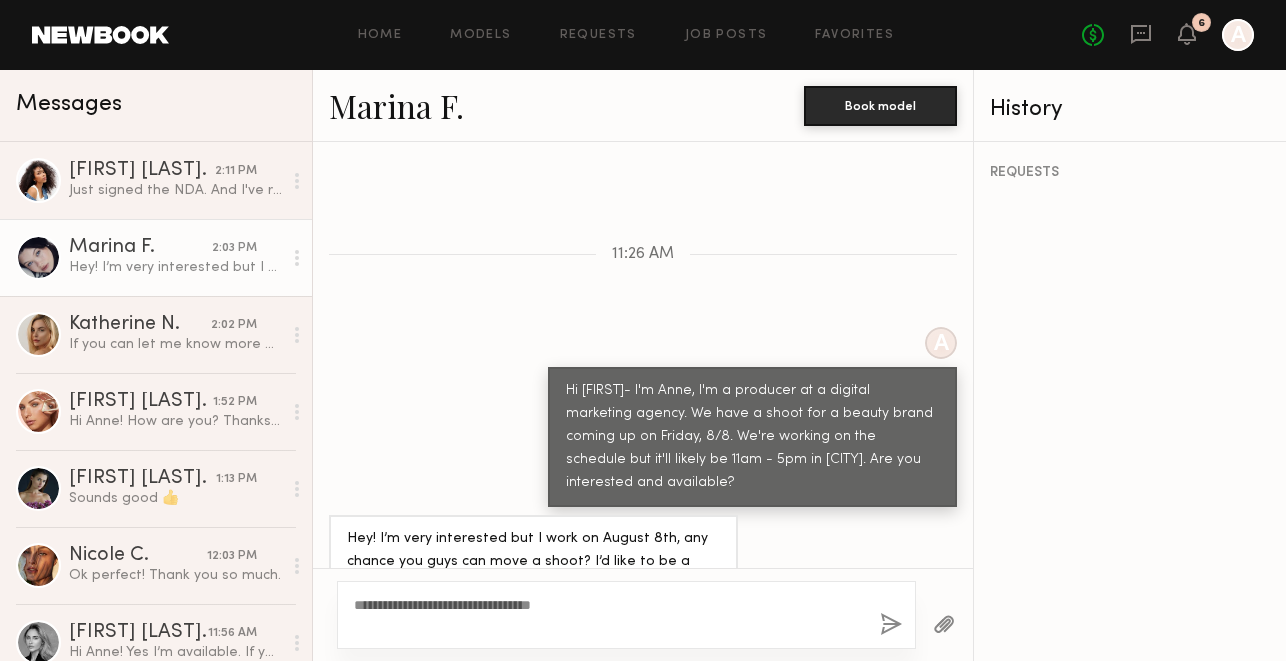 type on "**********" 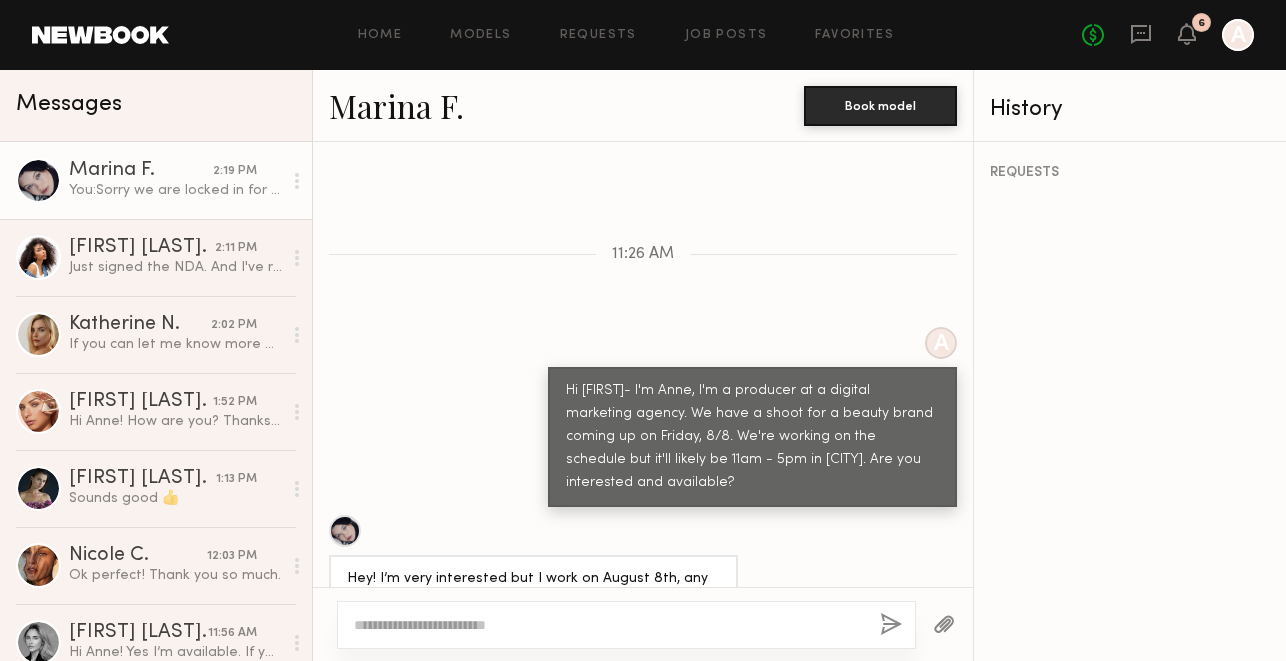 scroll, scrollTop: 1045, scrollLeft: 0, axis: vertical 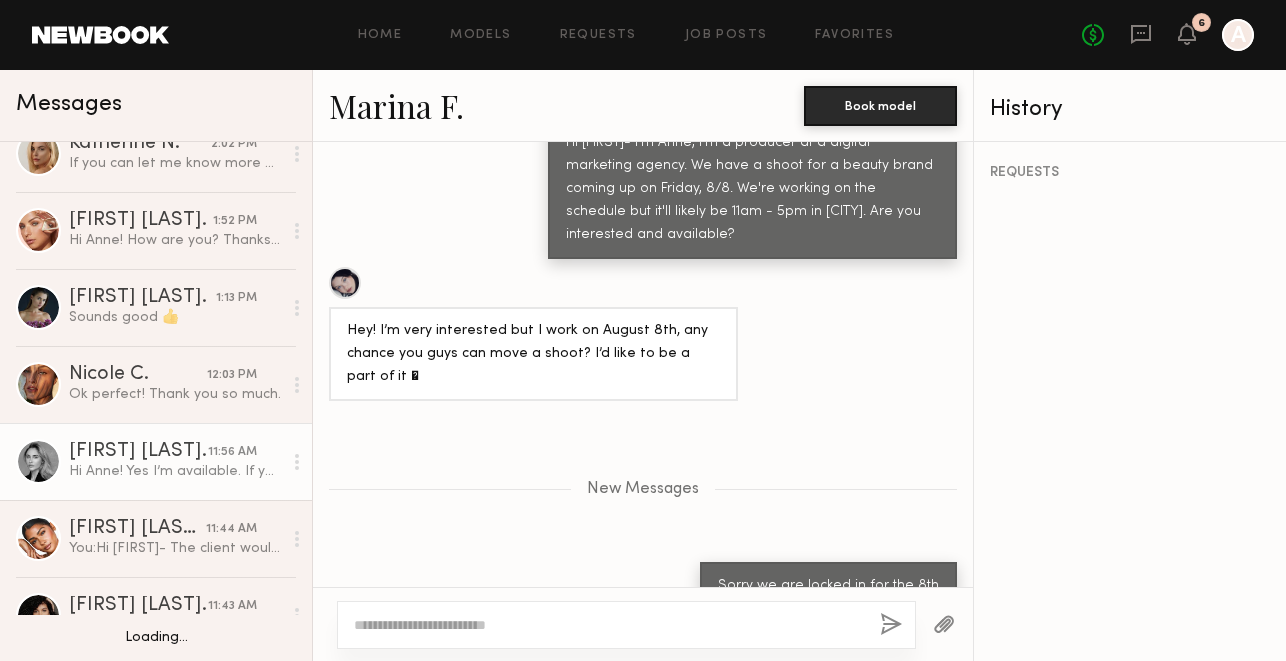 click on "Liberty N. 11:56 AM Hi Anne!
Yes I’m available.
If you need more images my website has a lot of beauty :) it’s my most booked client.
www.thelifeoflibs.com
@thelifeoflibs on all platforms" 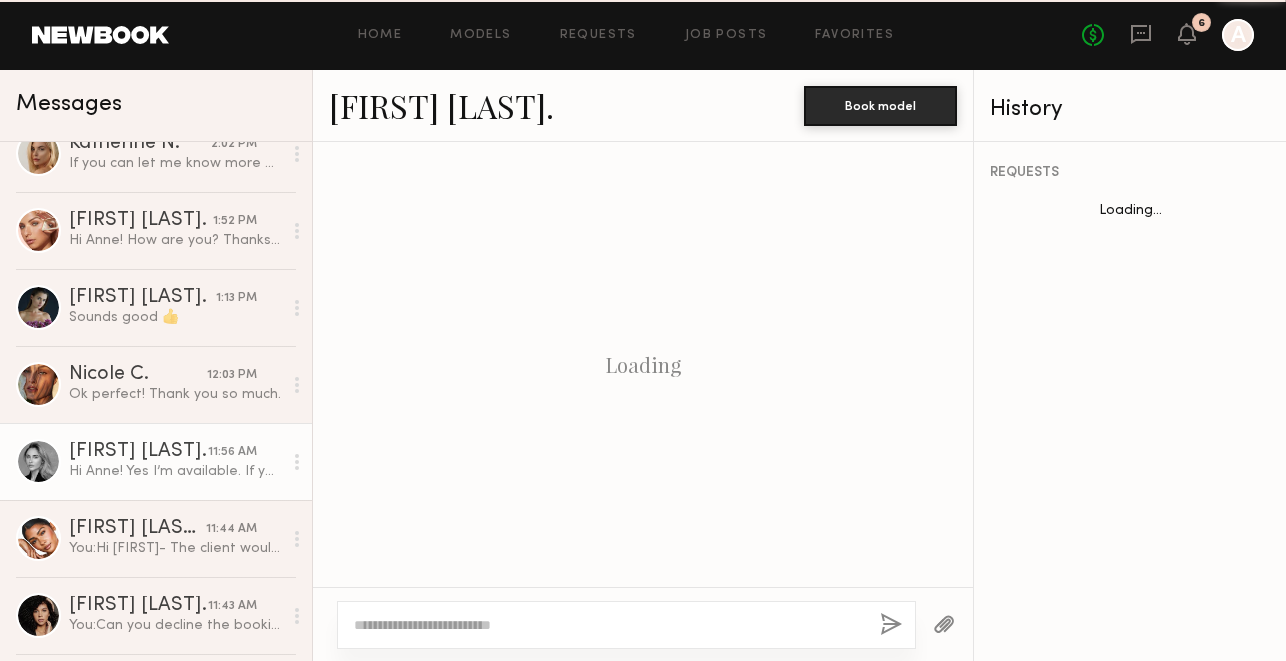 scroll, scrollTop: 935, scrollLeft: 0, axis: vertical 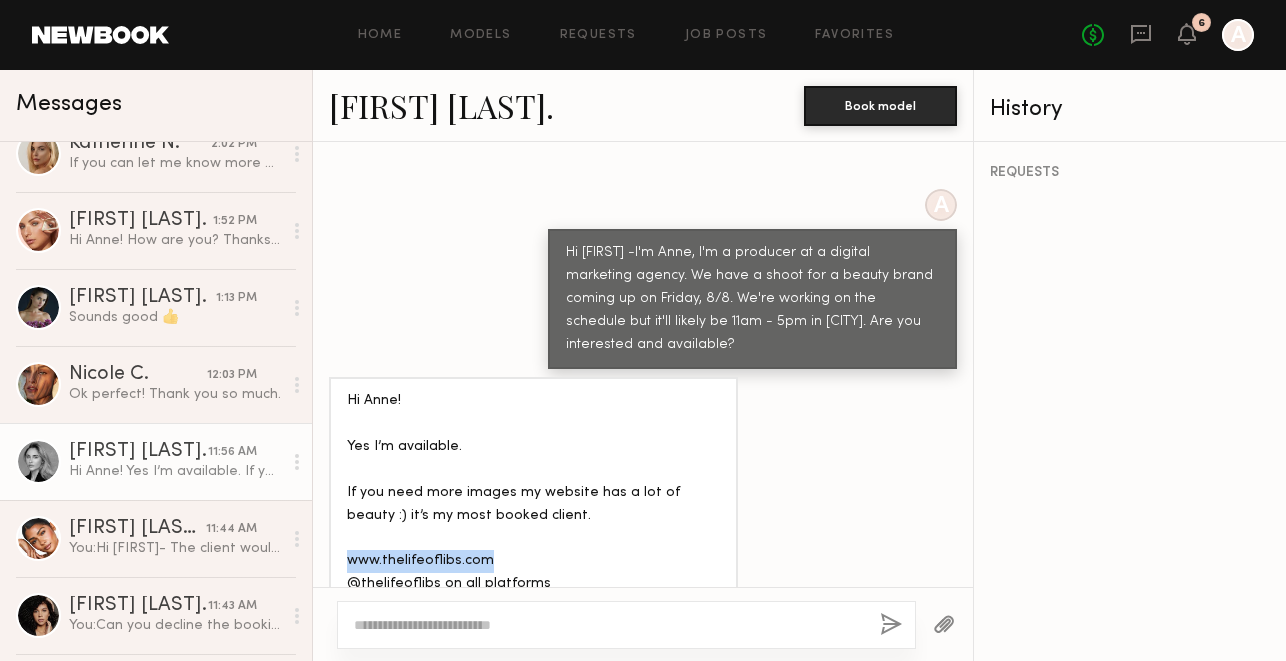 drag, startPoint x: 494, startPoint y: 525, endPoint x: 349, endPoint y: 529, distance: 145.05516 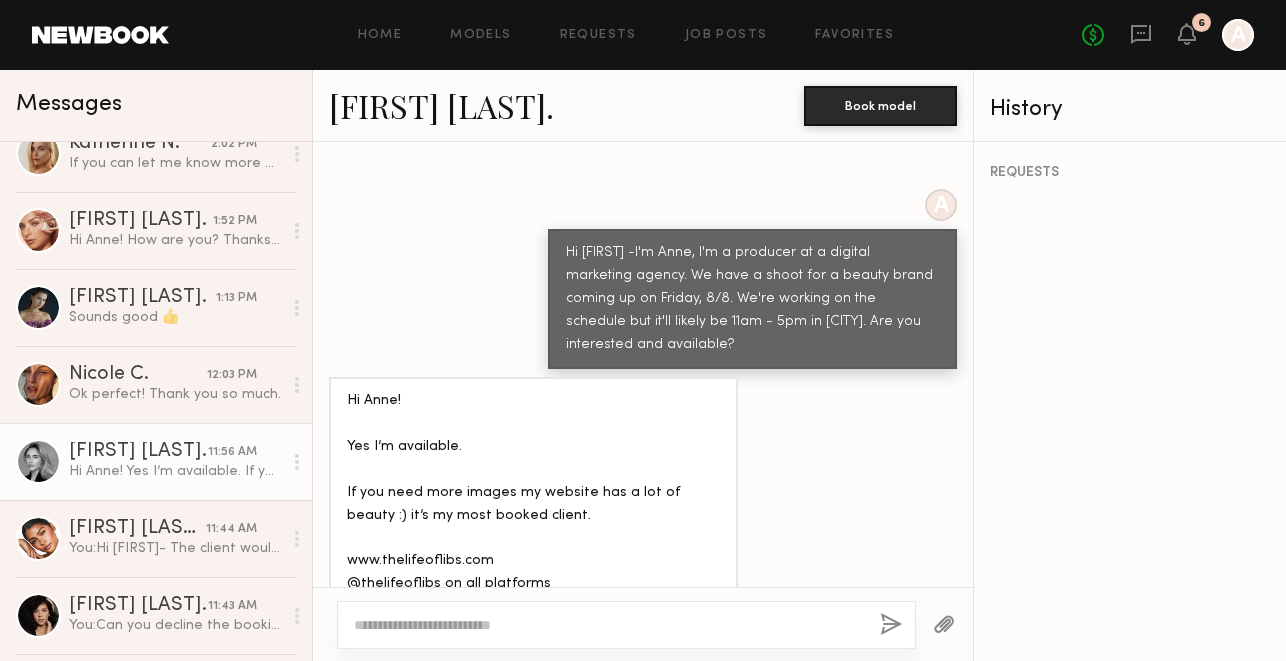 click 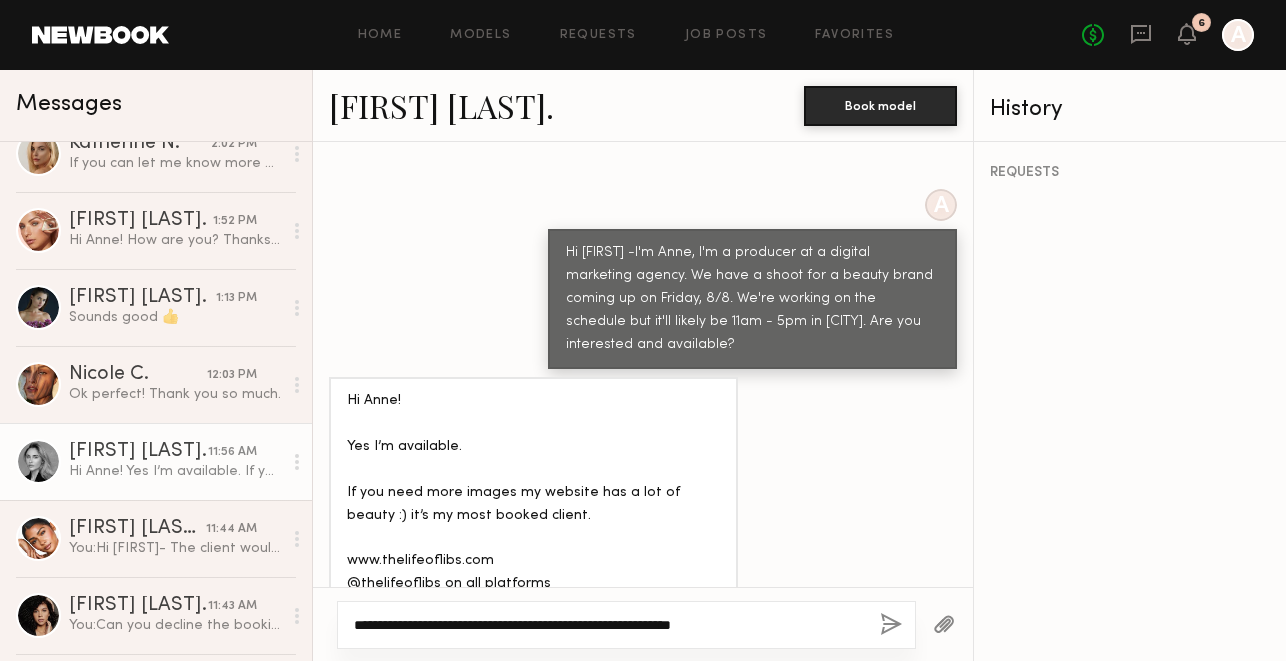 click on "**********" 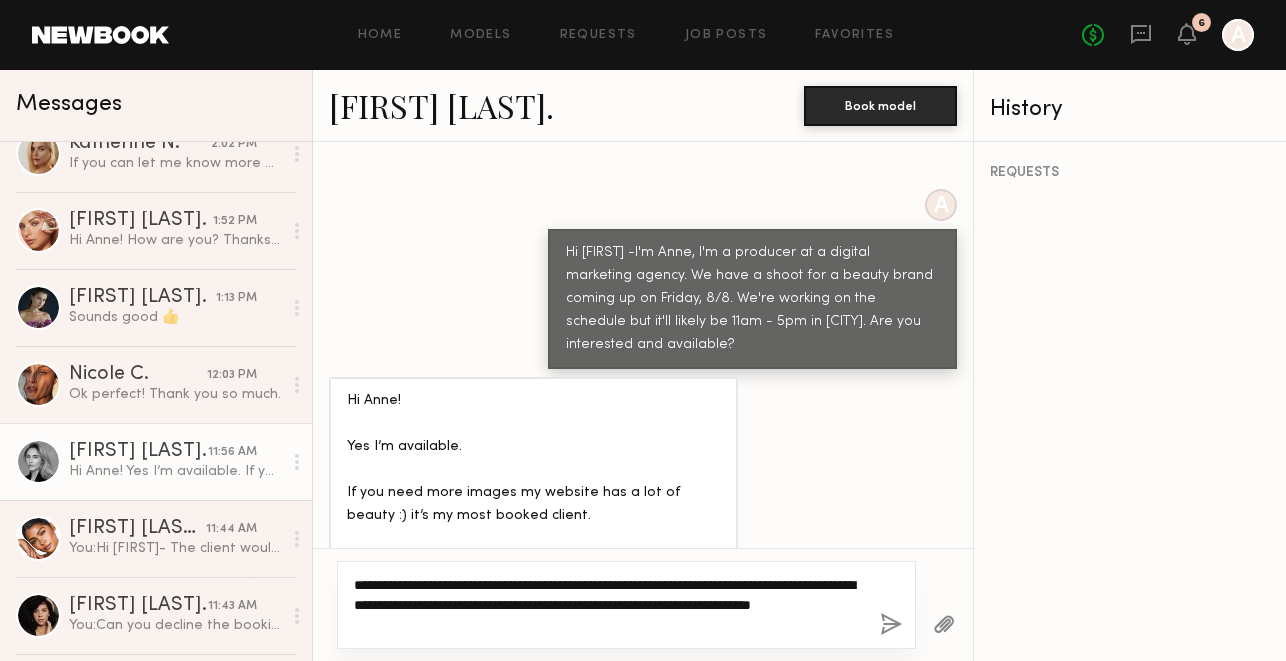 type on "**********" 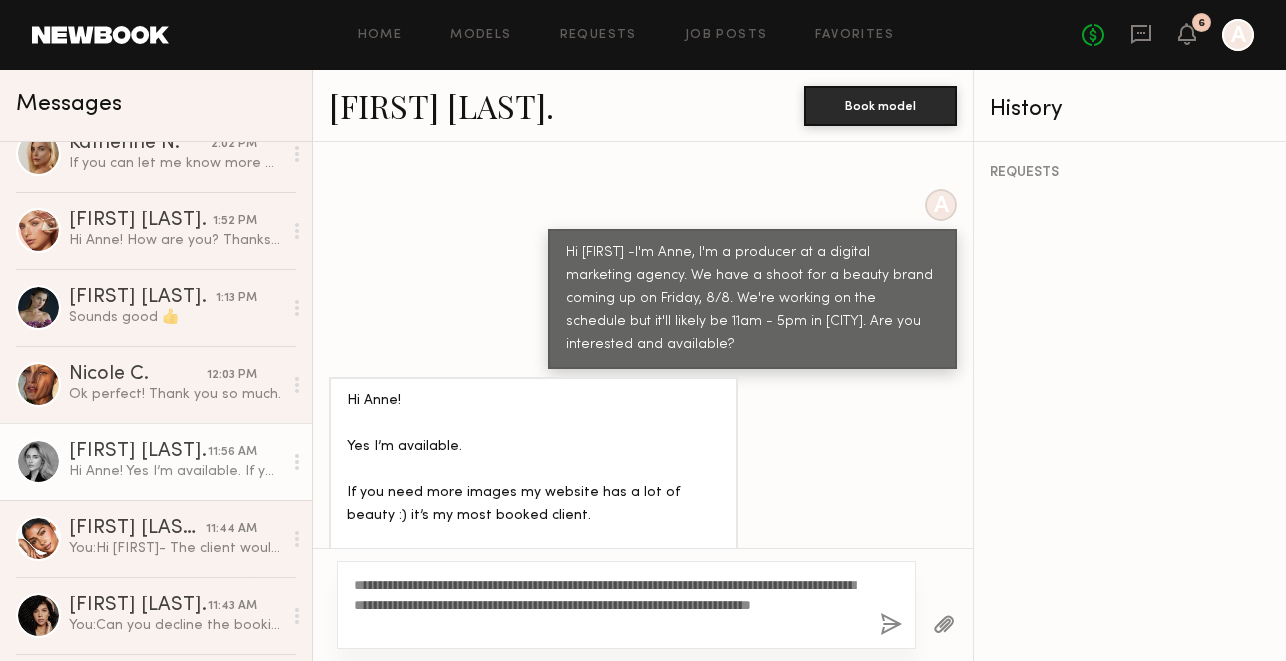 click 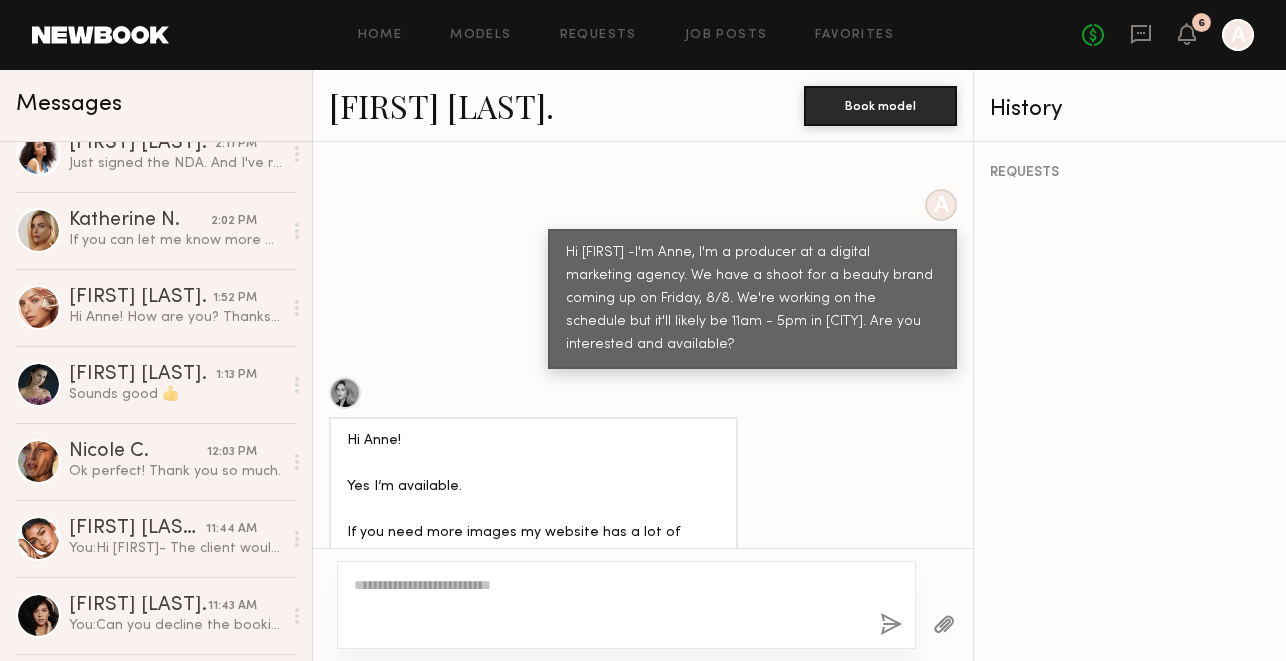 scroll, scrollTop: 1251, scrollLeft: 0, axis: vertical 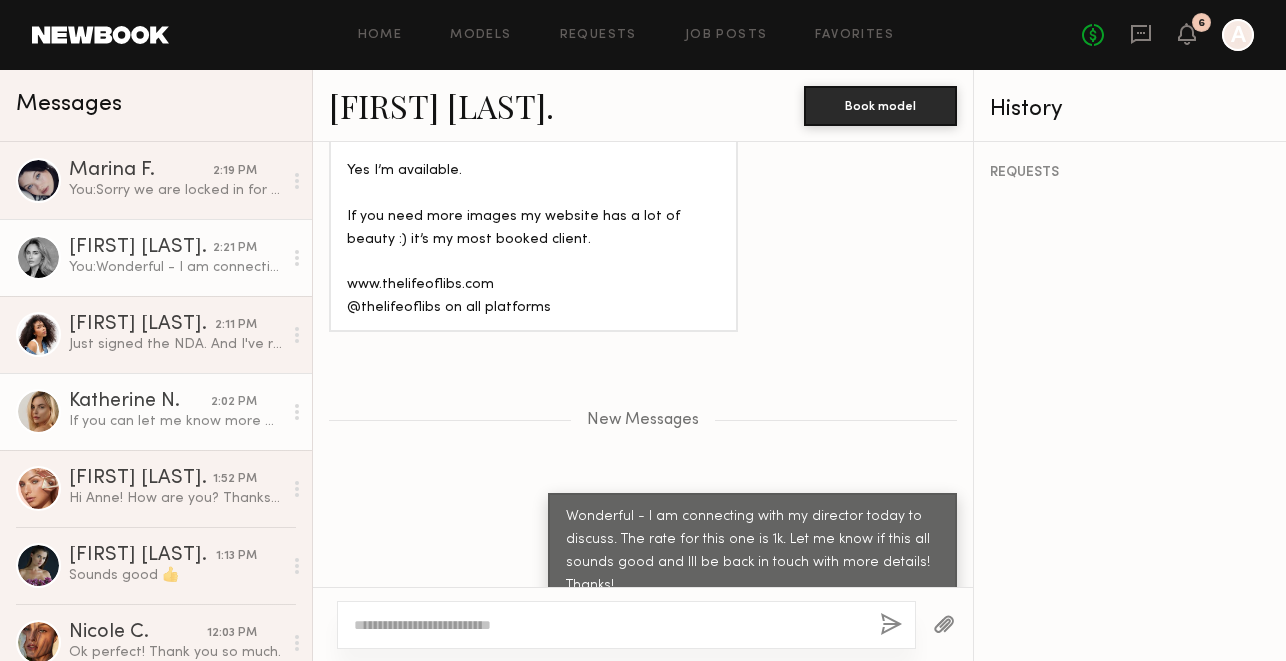 click on "Katherine N." 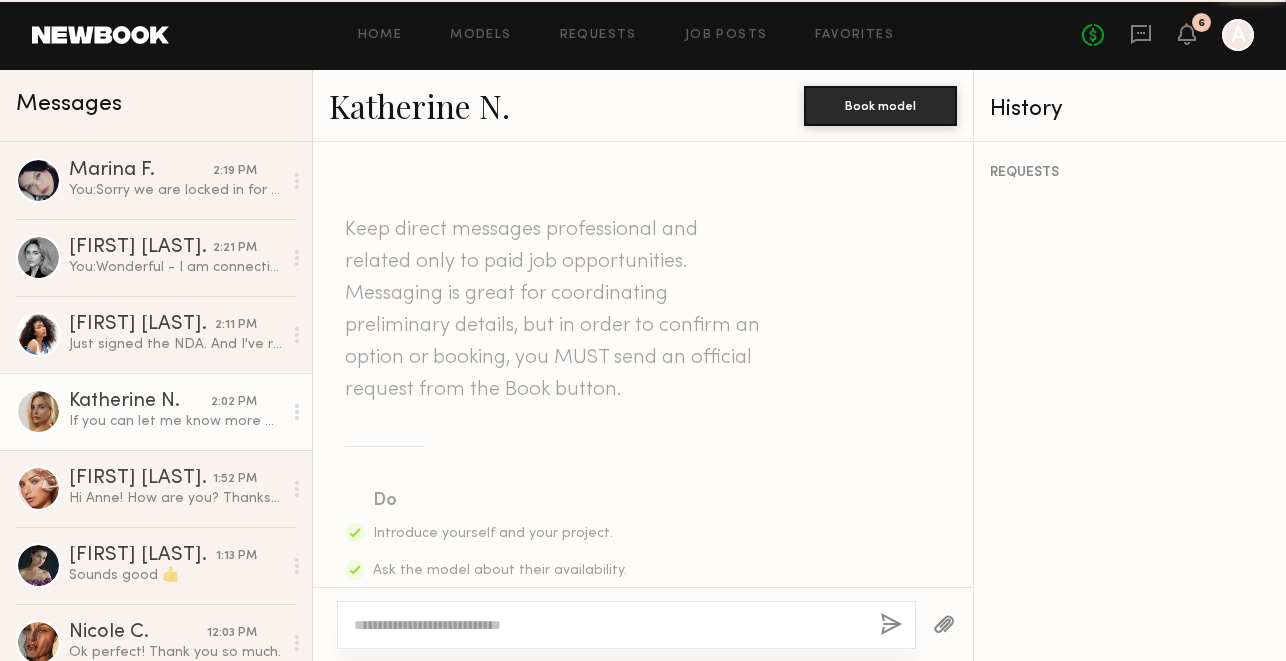 scroll, scrollTop: 893, scrollLeft: 0, axis: vertical 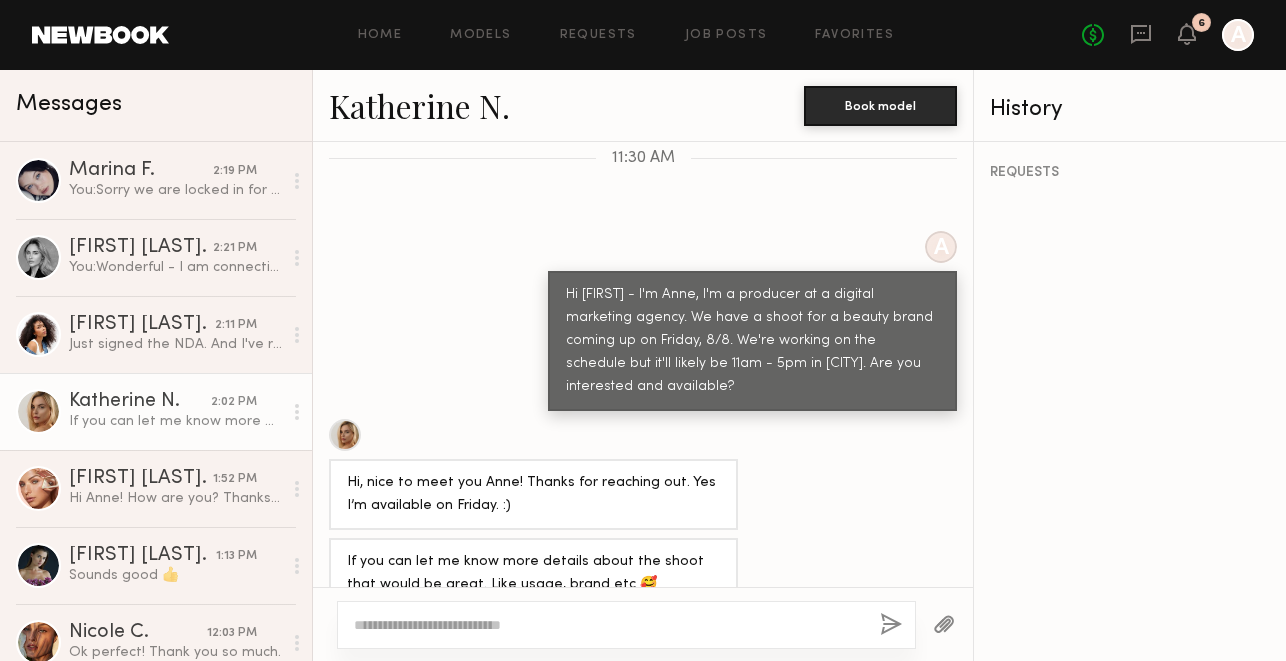 click 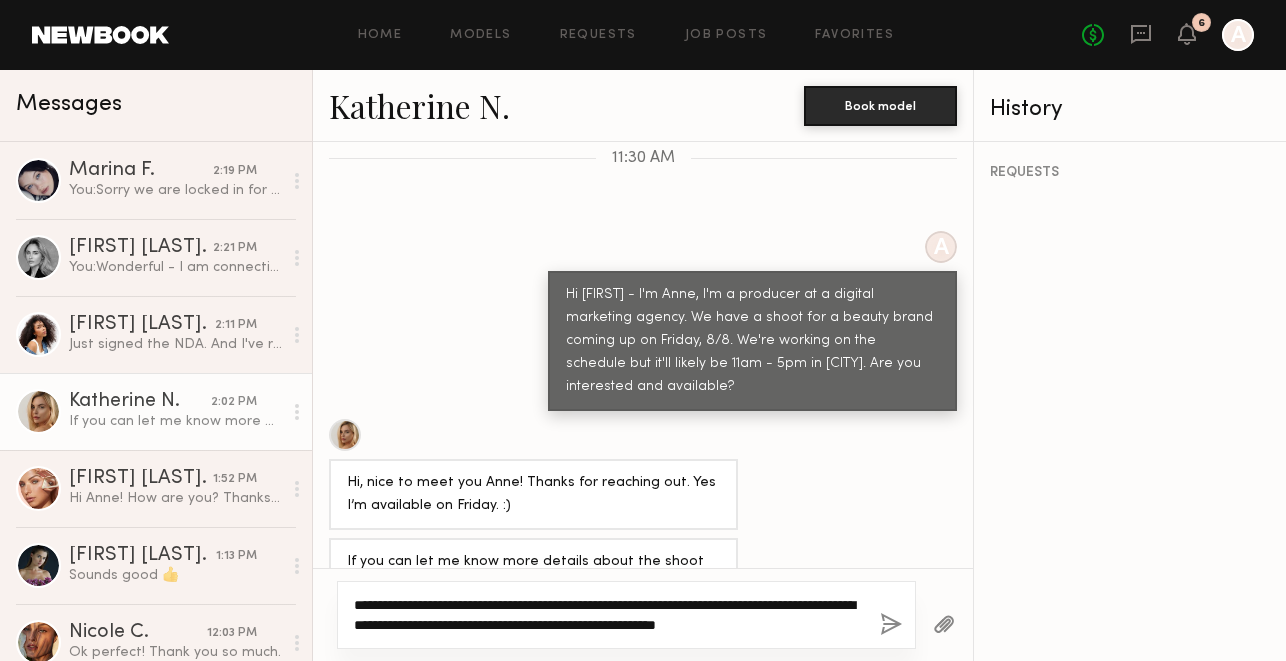 click on "**********" 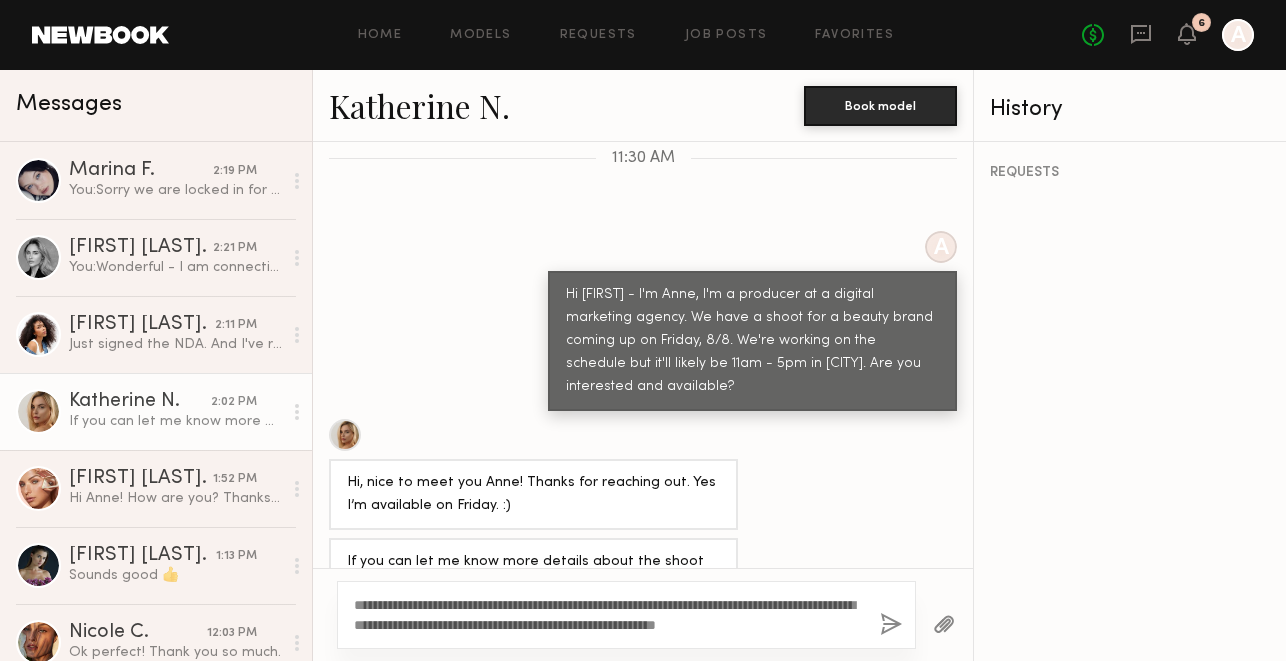 click on "**********" 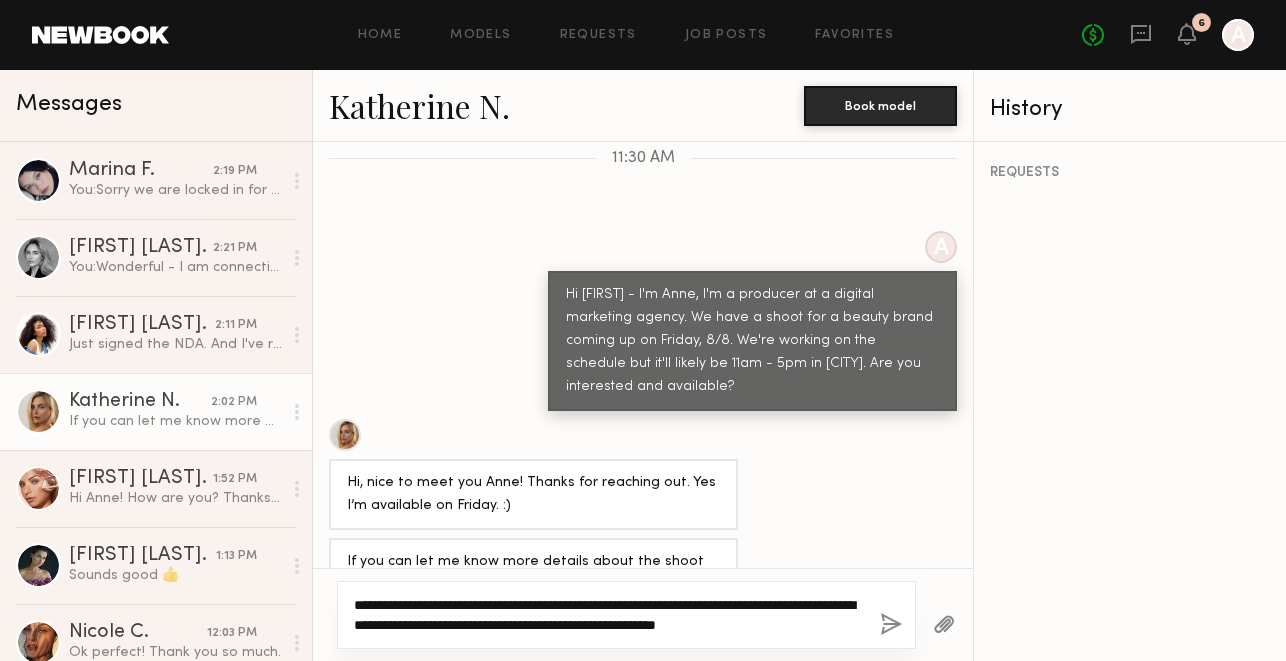 click on "**********" 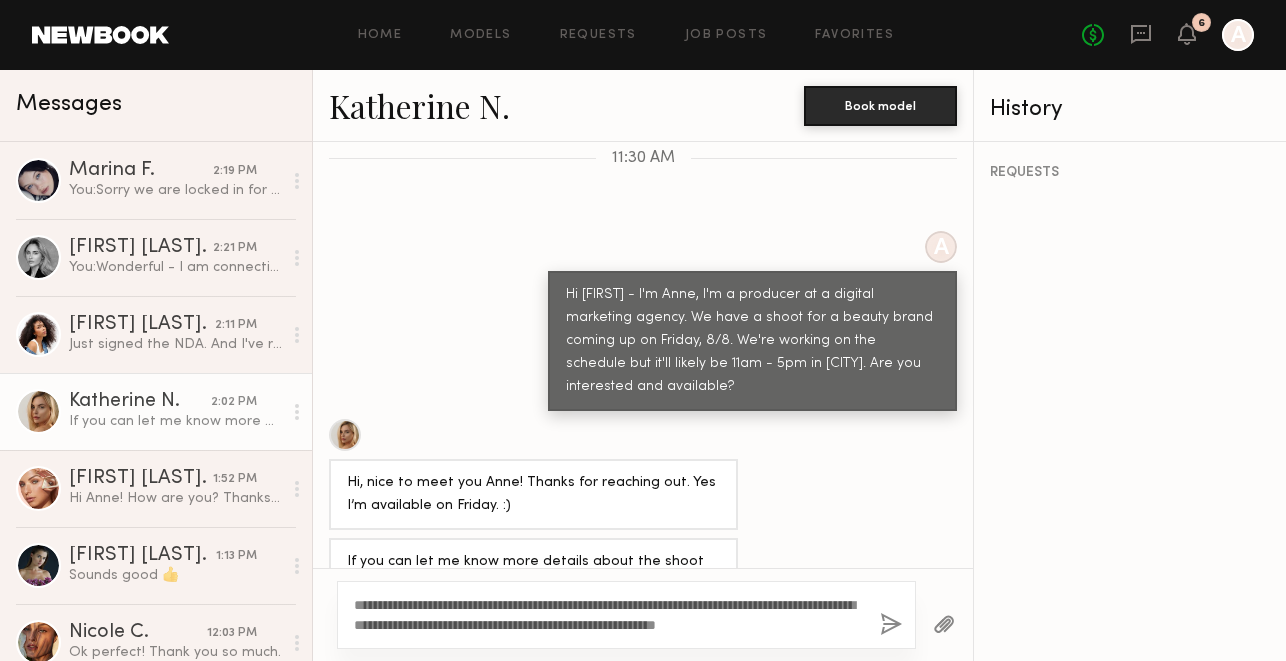 click 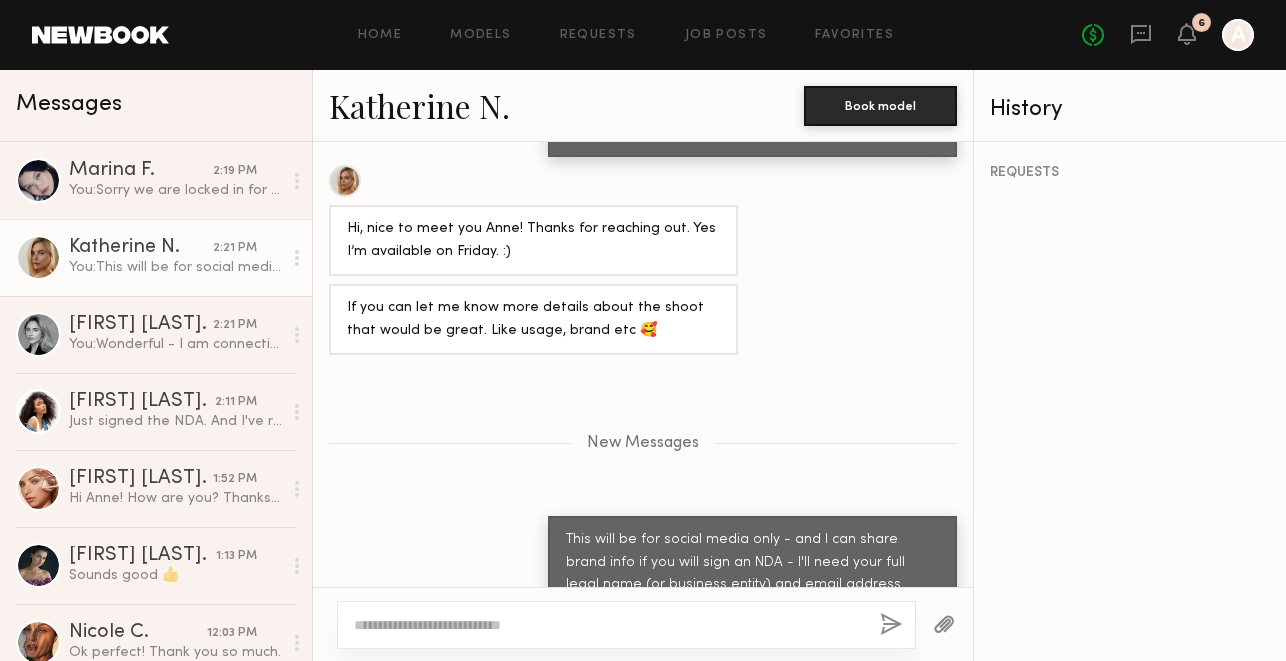 scroll, scrollTop: 1272, scrollLeft: 0, axis: vertical 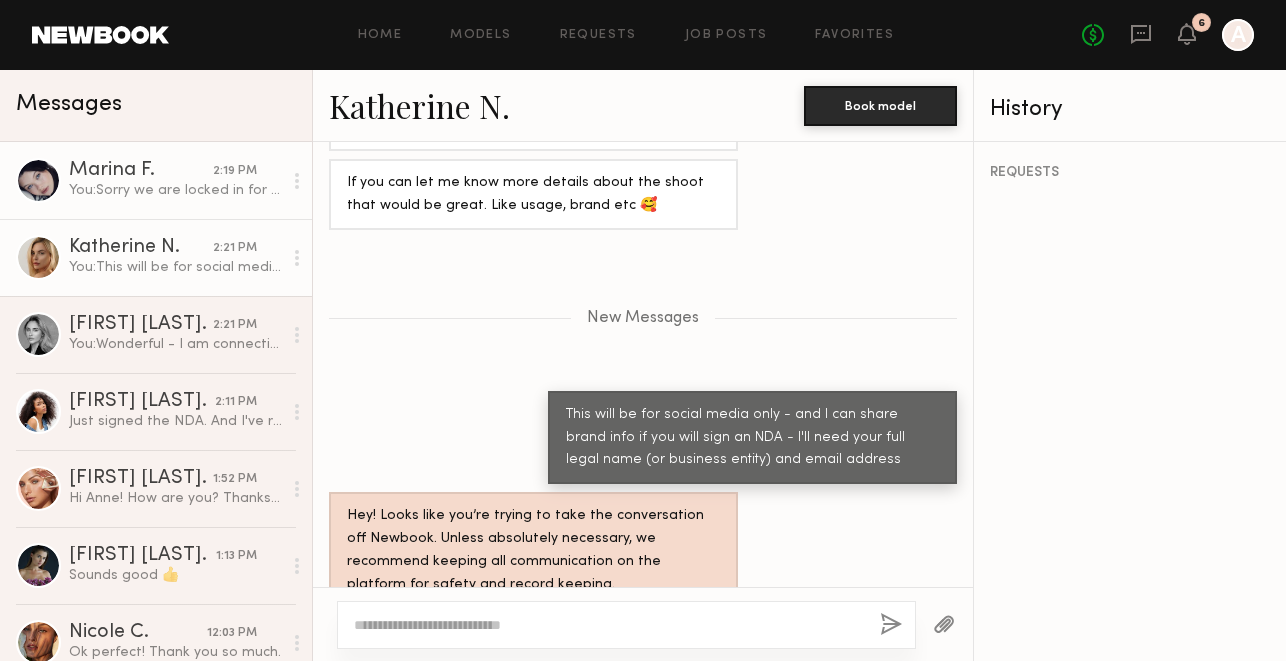 click on "Marina F." 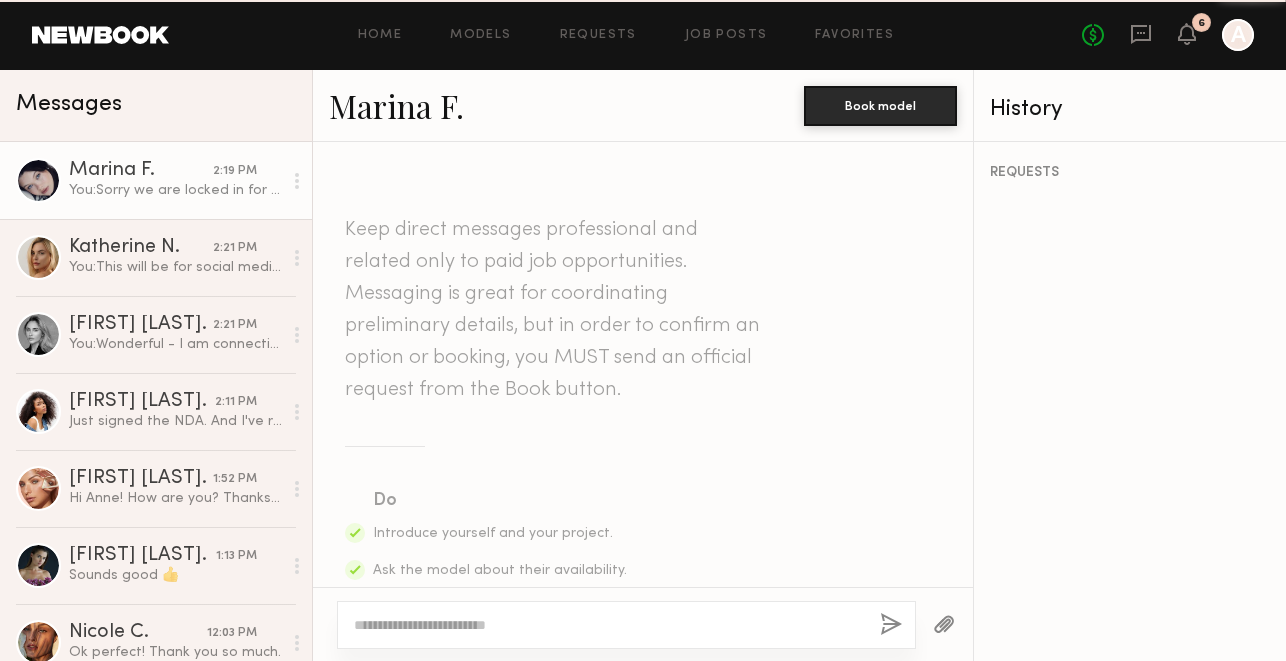scroll, scrollTop: 893, scrollLeft: 0, axis: vertical 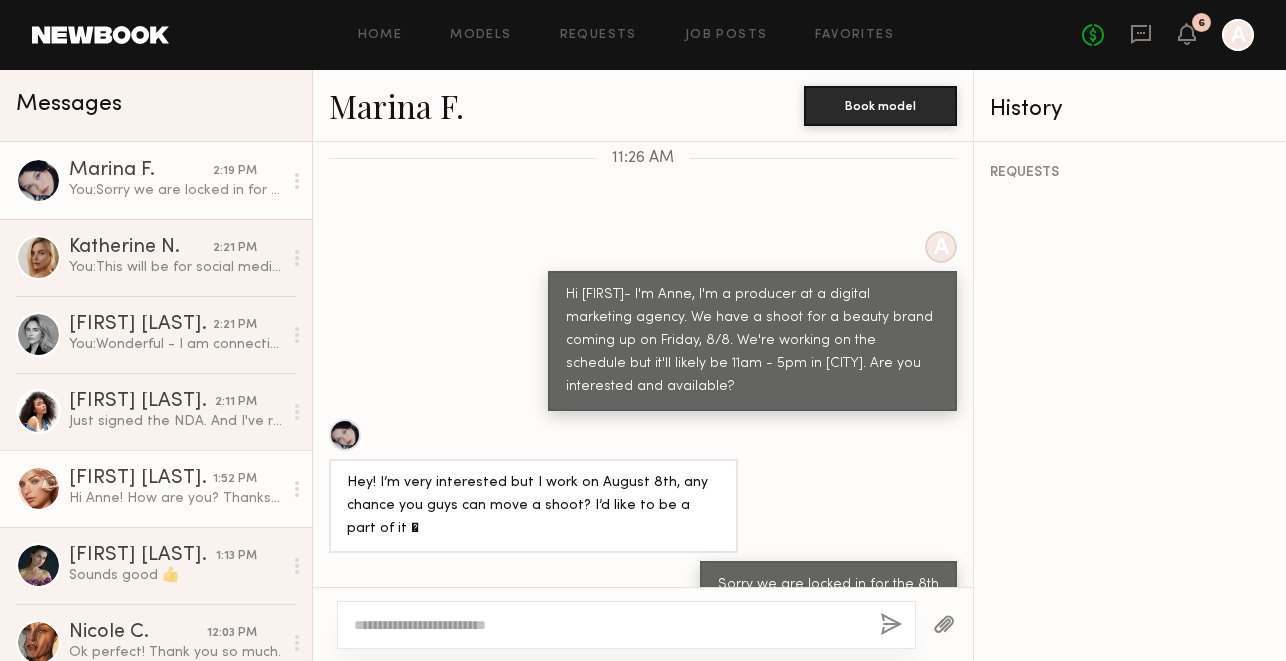 click on "Hi Anne! How are you? Thanks for reaching out. For a full day shoot my lowest rate is usually 1500-2000. Is there any flexibility?" 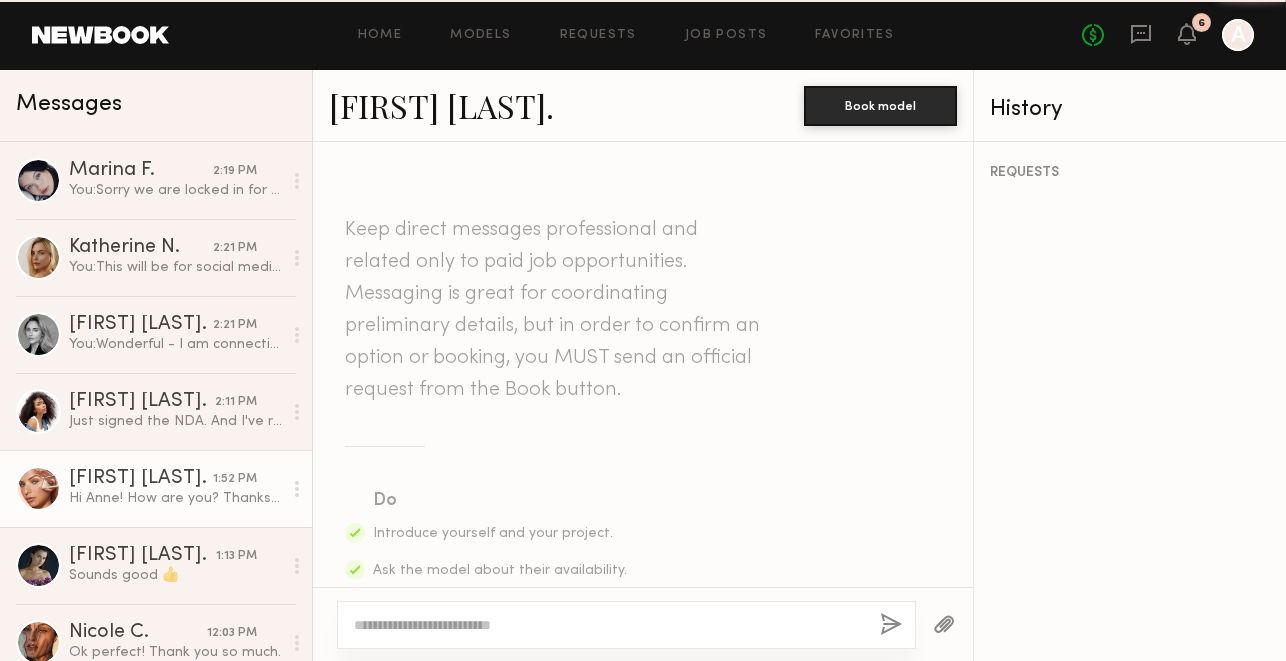 scroll, scrollTop: 797, scrollLeft: 0, axis: vertical 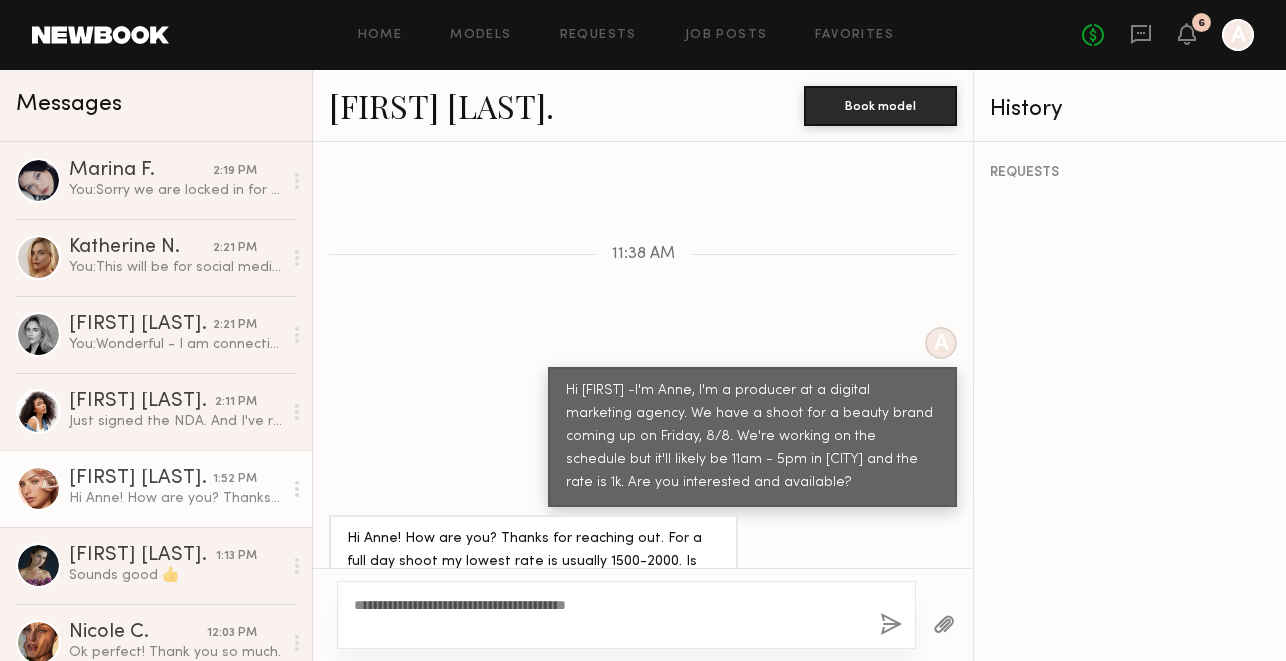type on "**********" 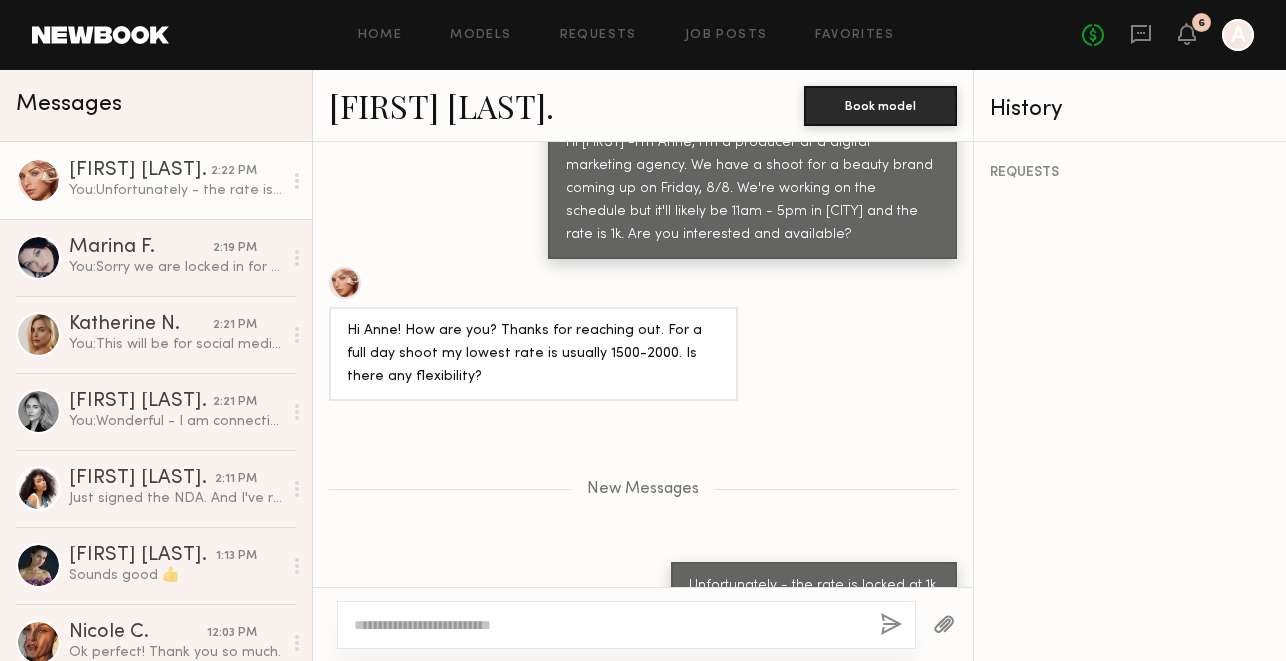 scroll, scrollTop: 1008, scrollLeft: 0, axis: vertical 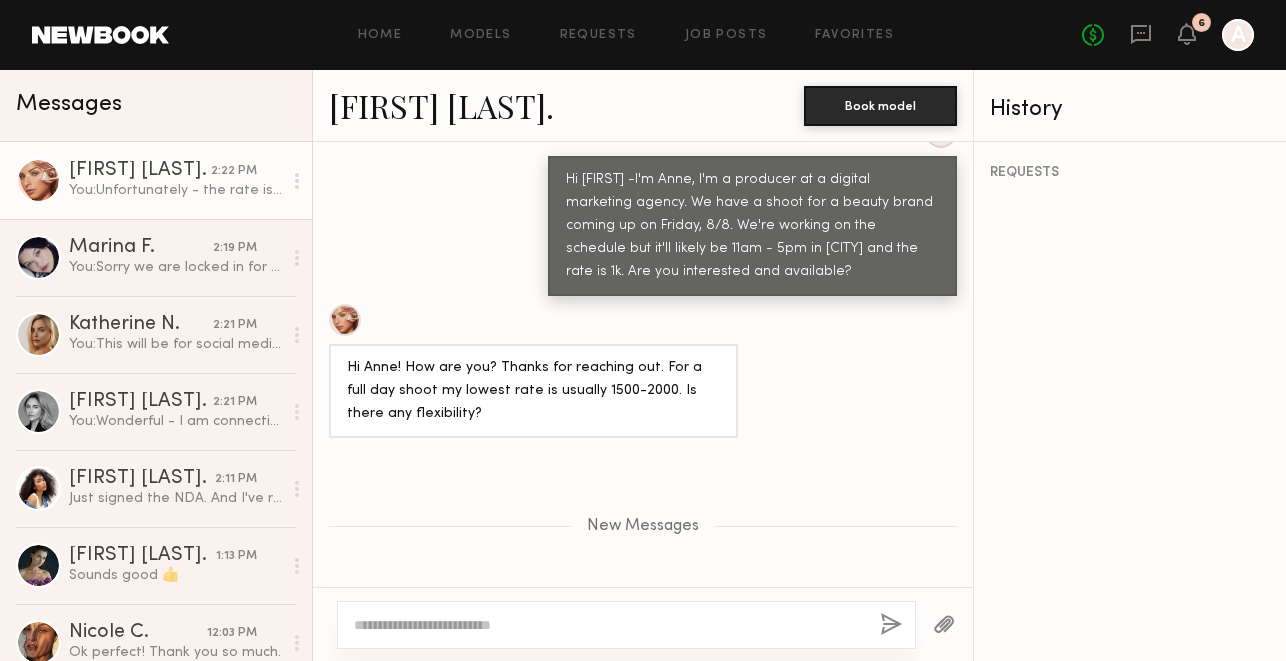 click 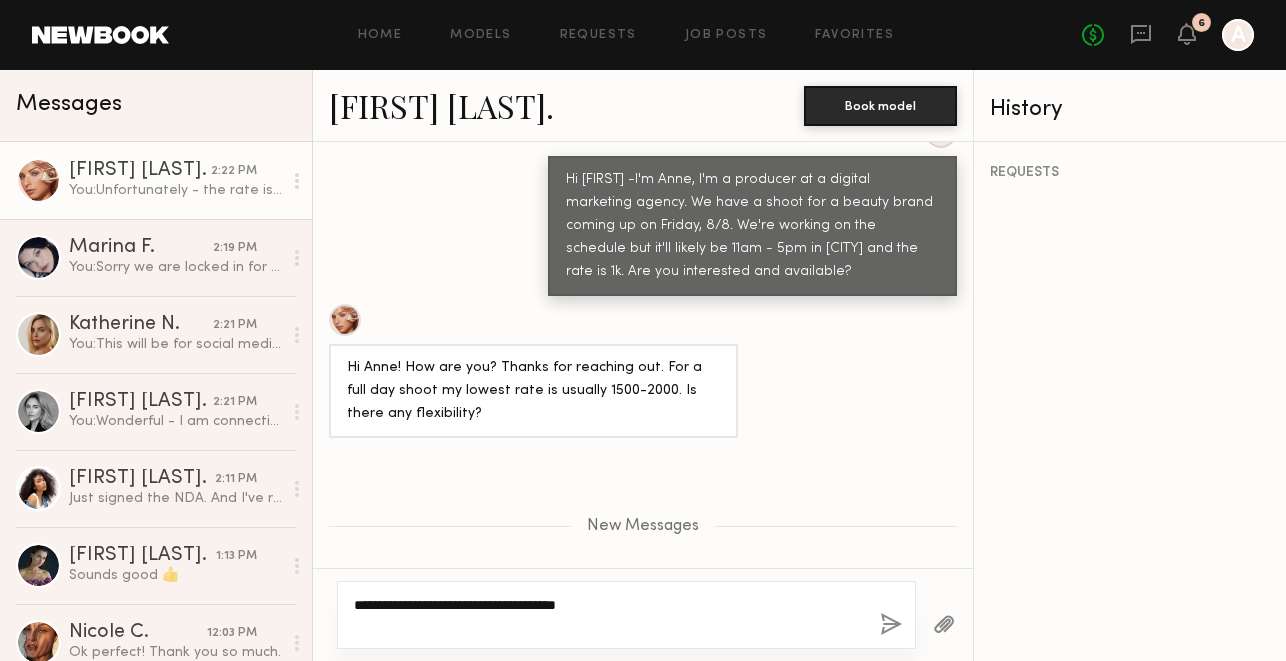 type on "**********" 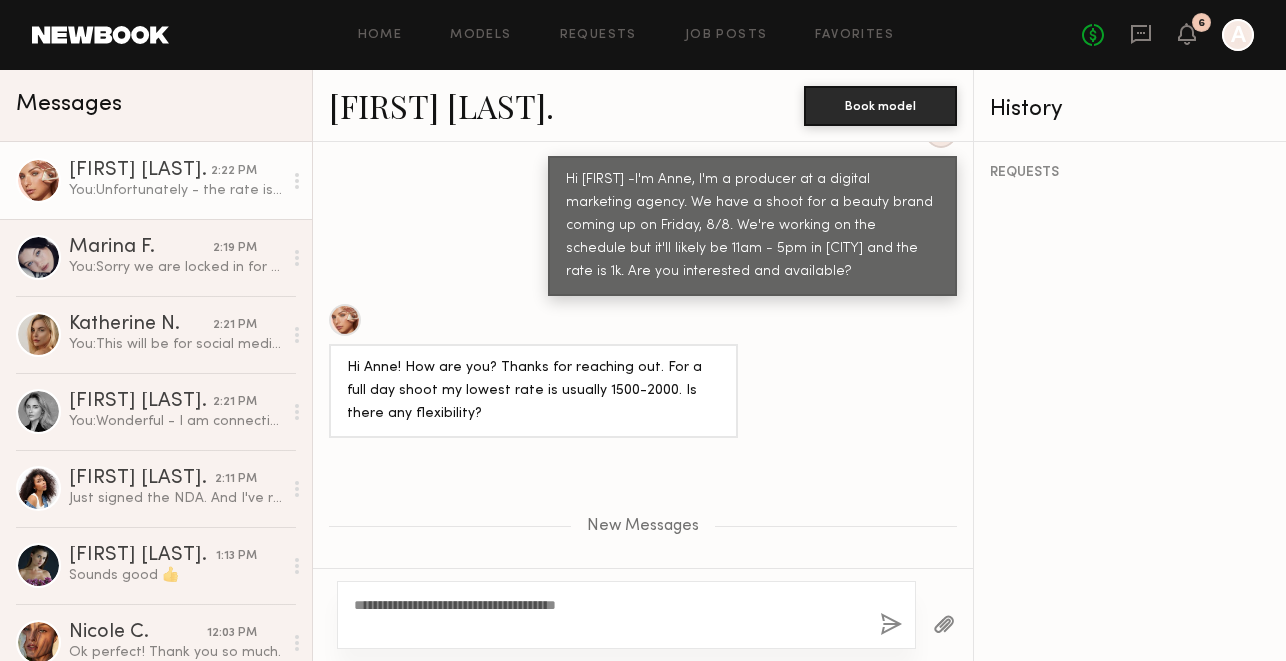 click 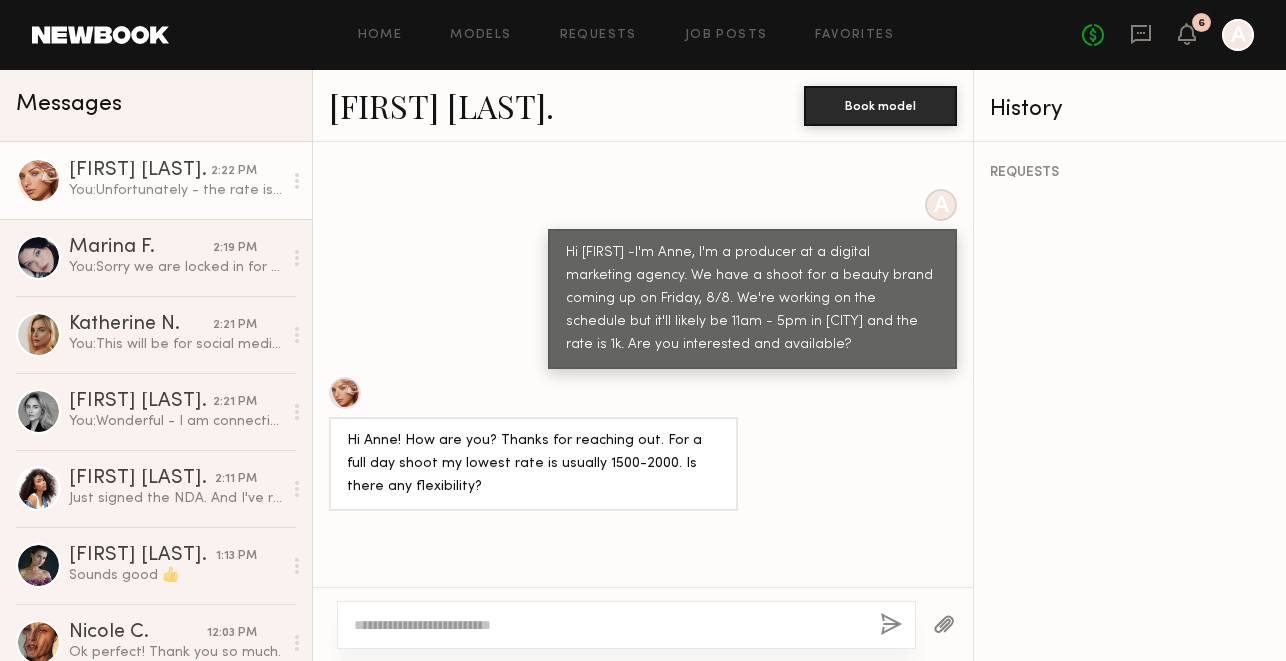 scroll, scrollTop: 933, scrollLeft: 0, axis: vertical 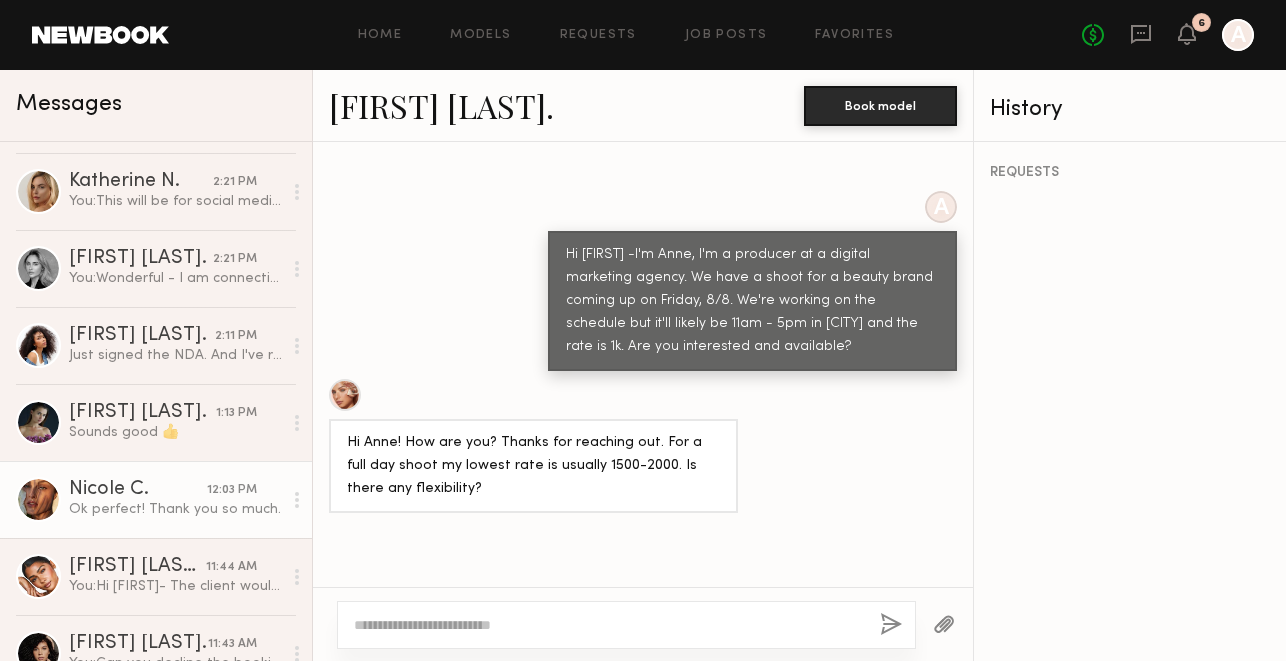 click on "Ok perfect! Thank you so much." 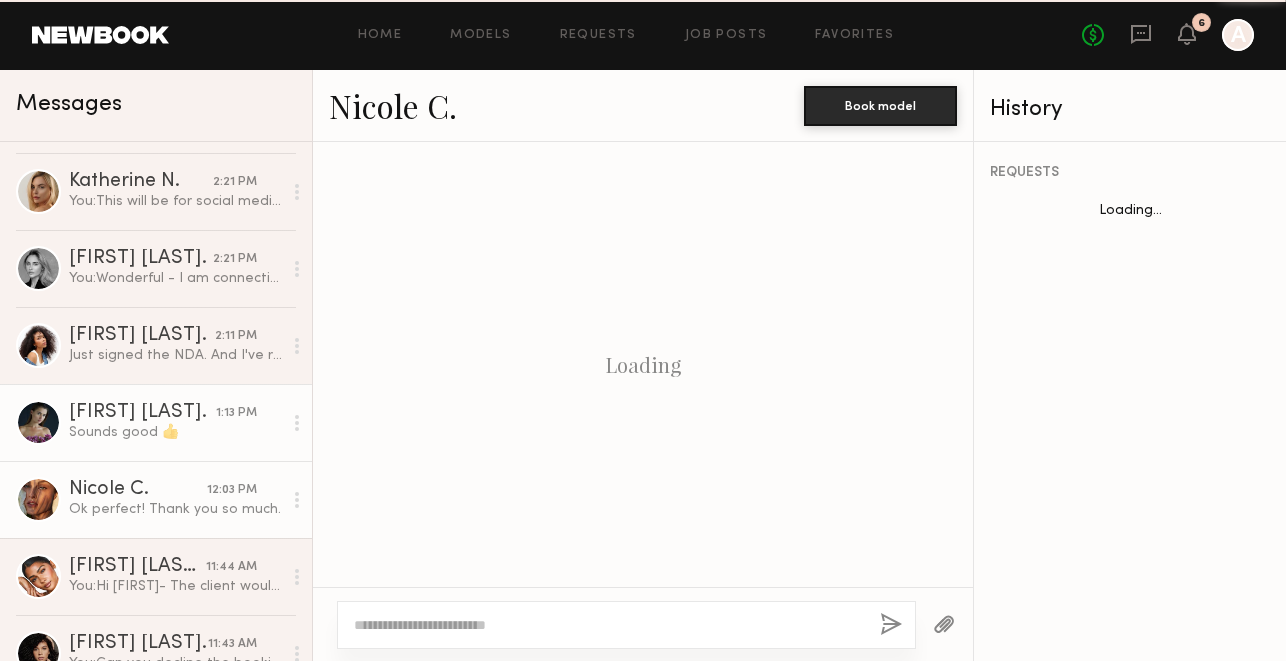 scroll, scrollTop: 1549, scrollLeft: 0, axis: vertical 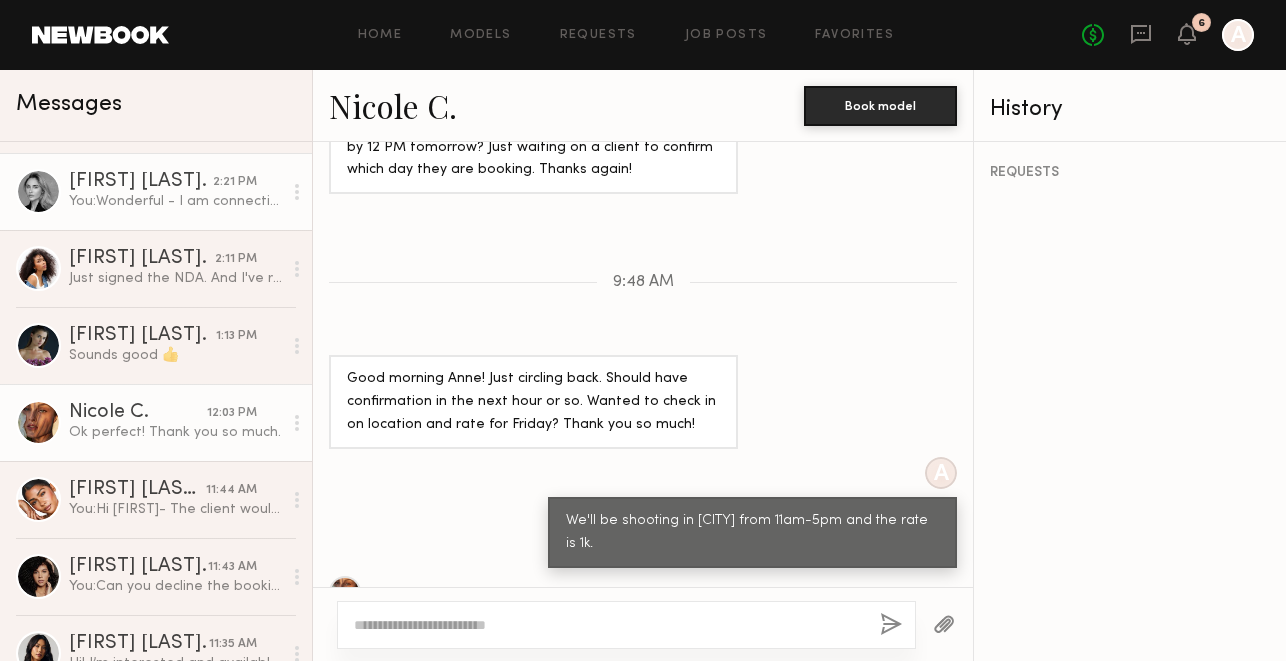 click on "2:21 PM" 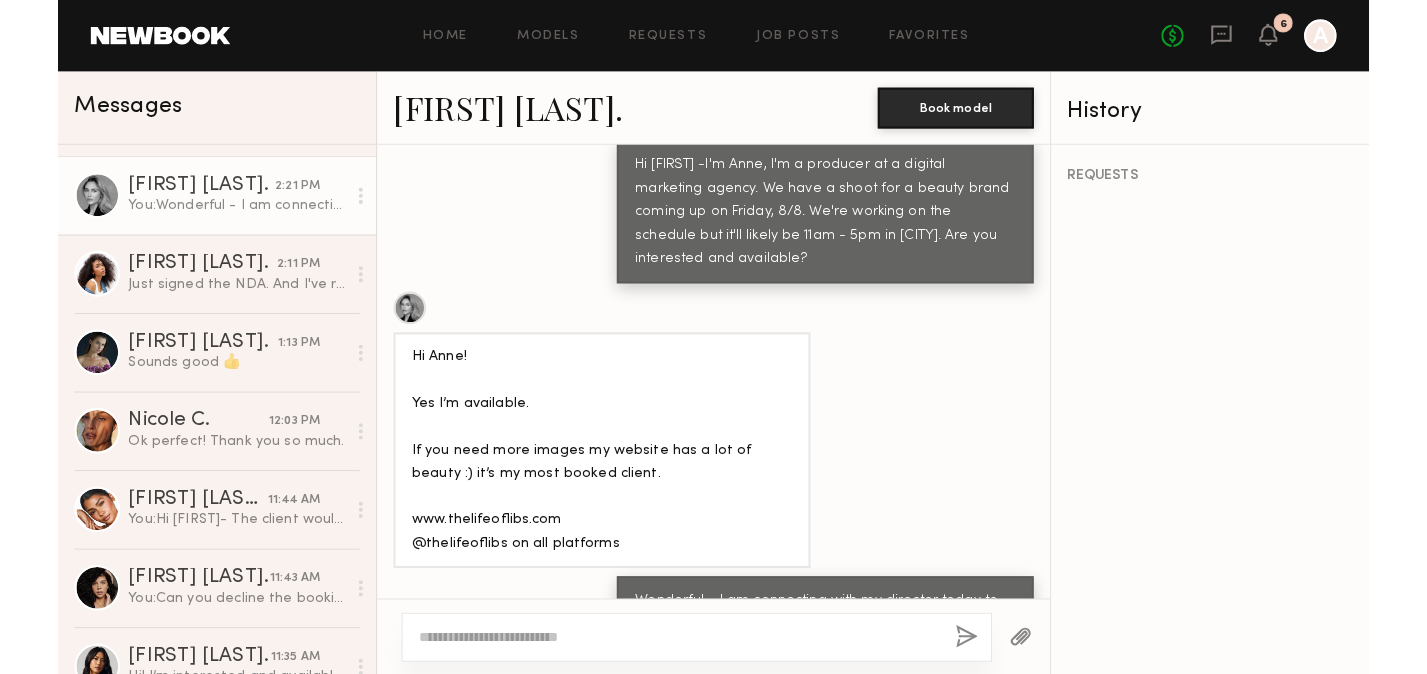 scroll, scrollTop: 1035, scrollLeft: 0, axis: vertical 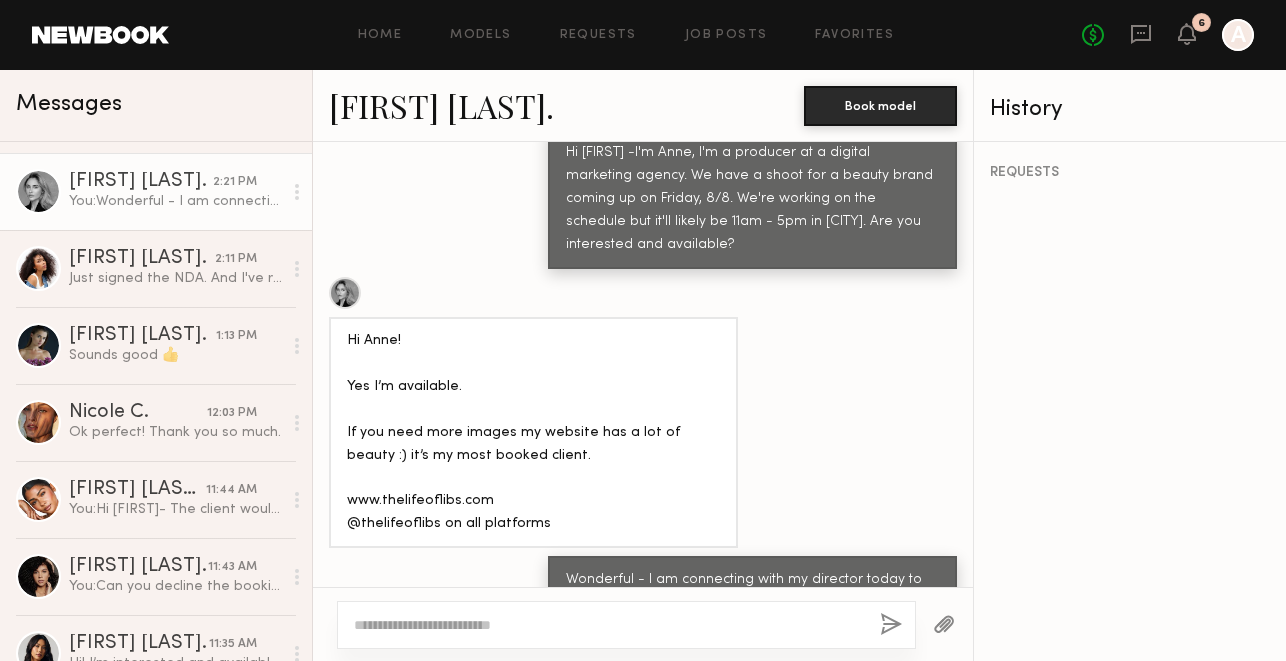 click on "Liberty N." 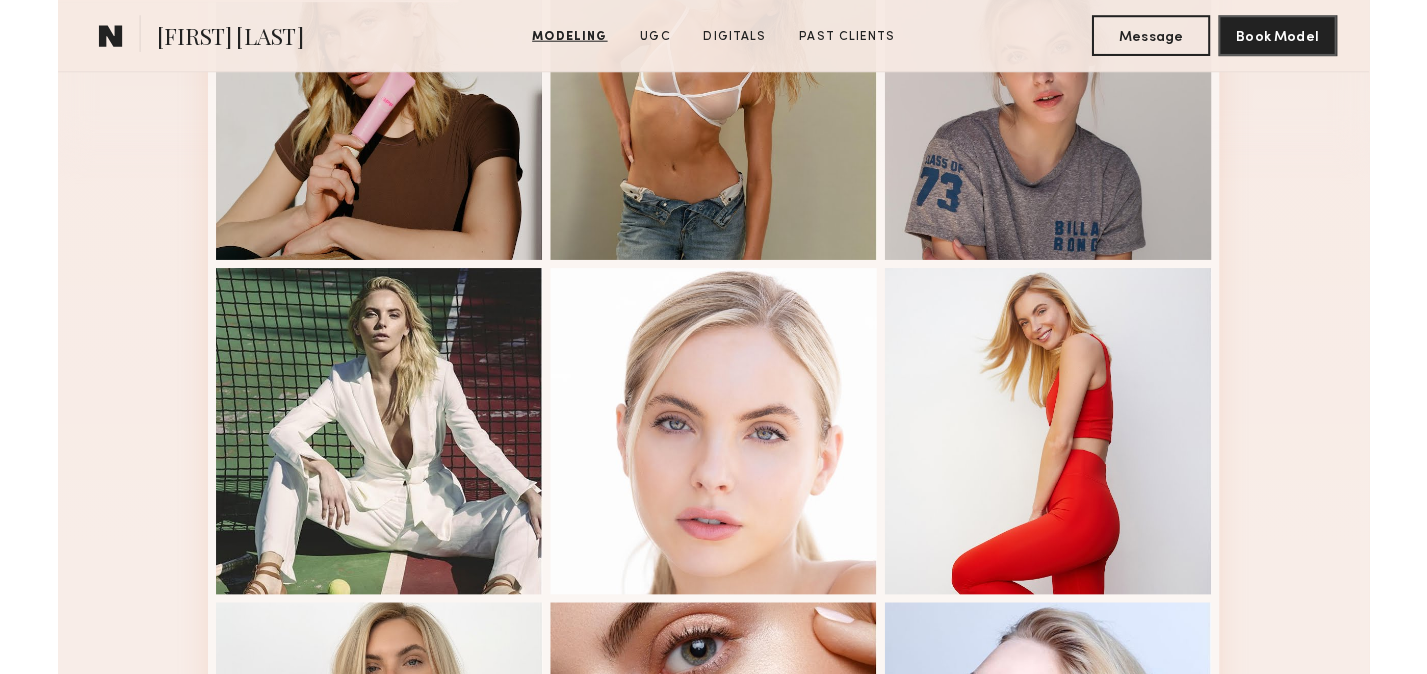 scroll, scrollTop: 654, scrollLeft: 0, axis: vertical 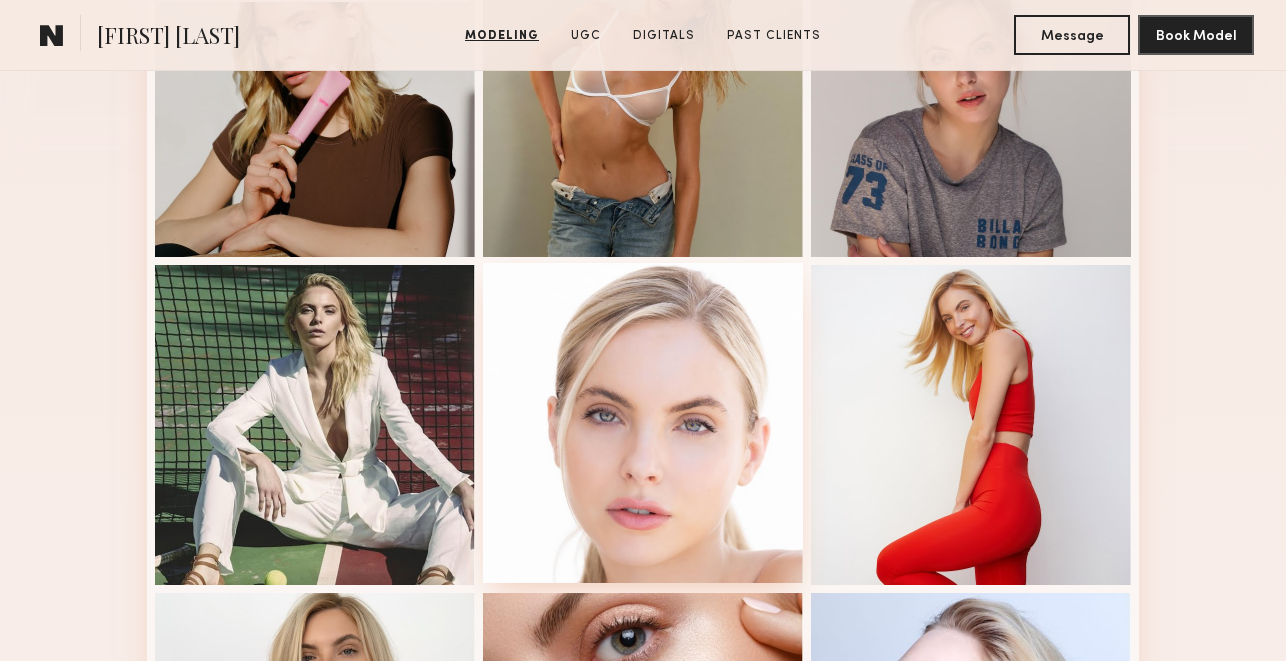 click at bounding box center (643, 423) 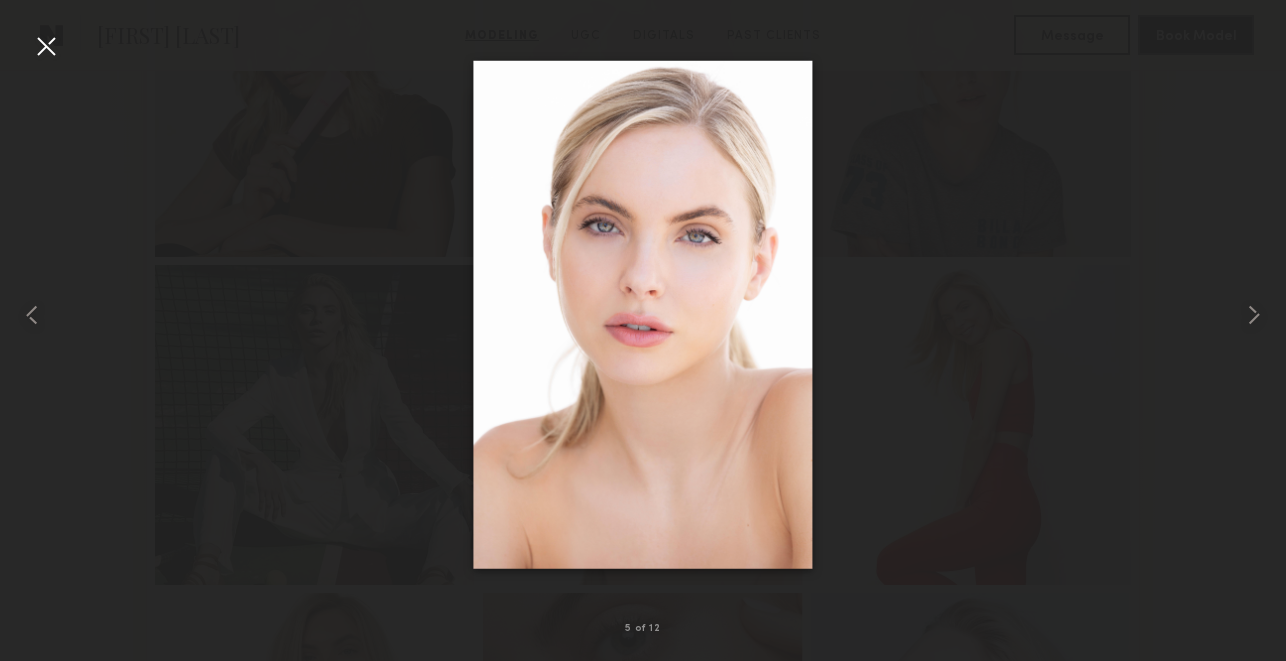 click at bounding box center (46, 46) 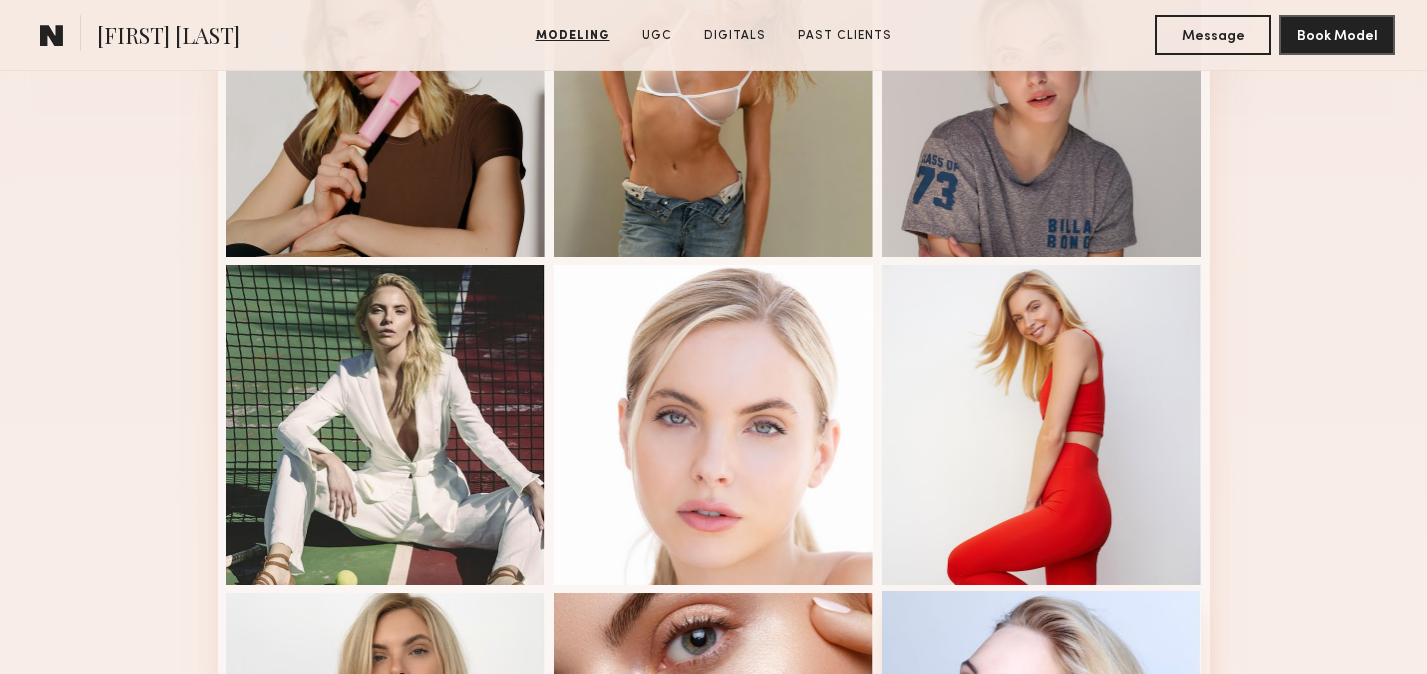 scroll, scrollTop: 0, scrollLeft: 0, axis: both 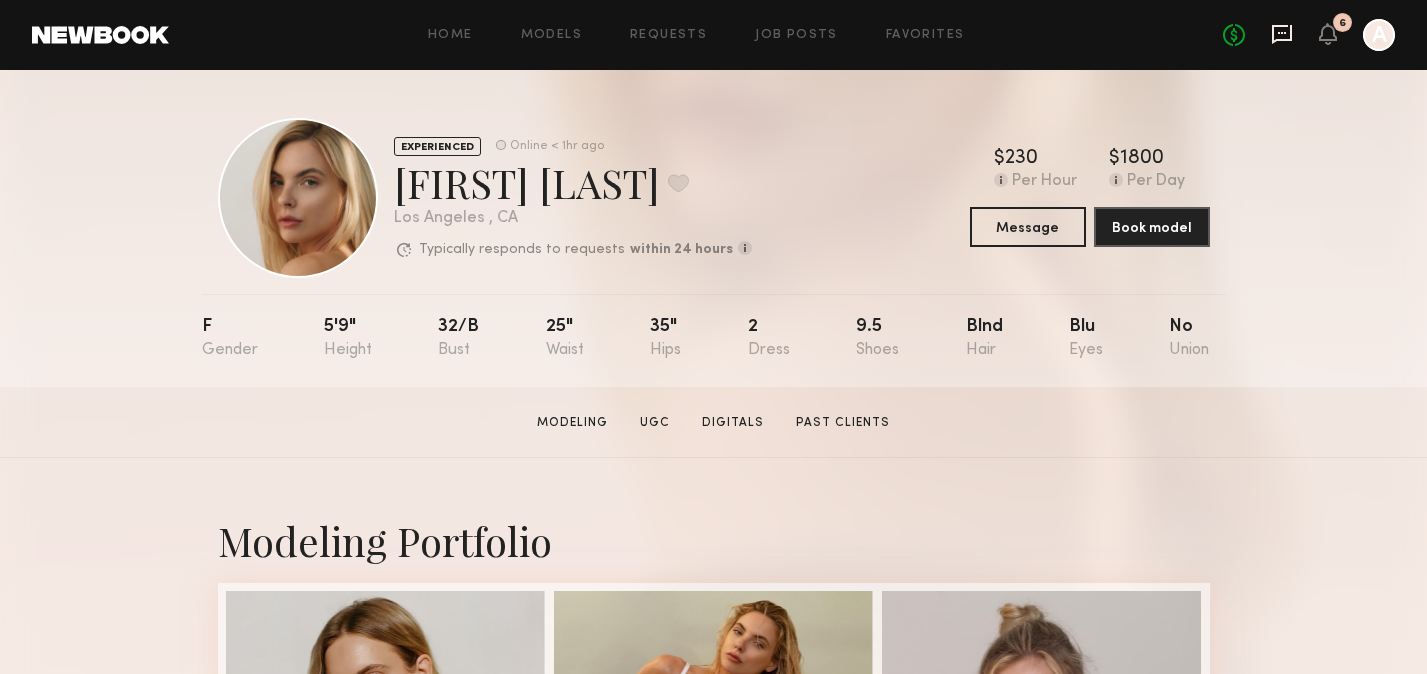 click 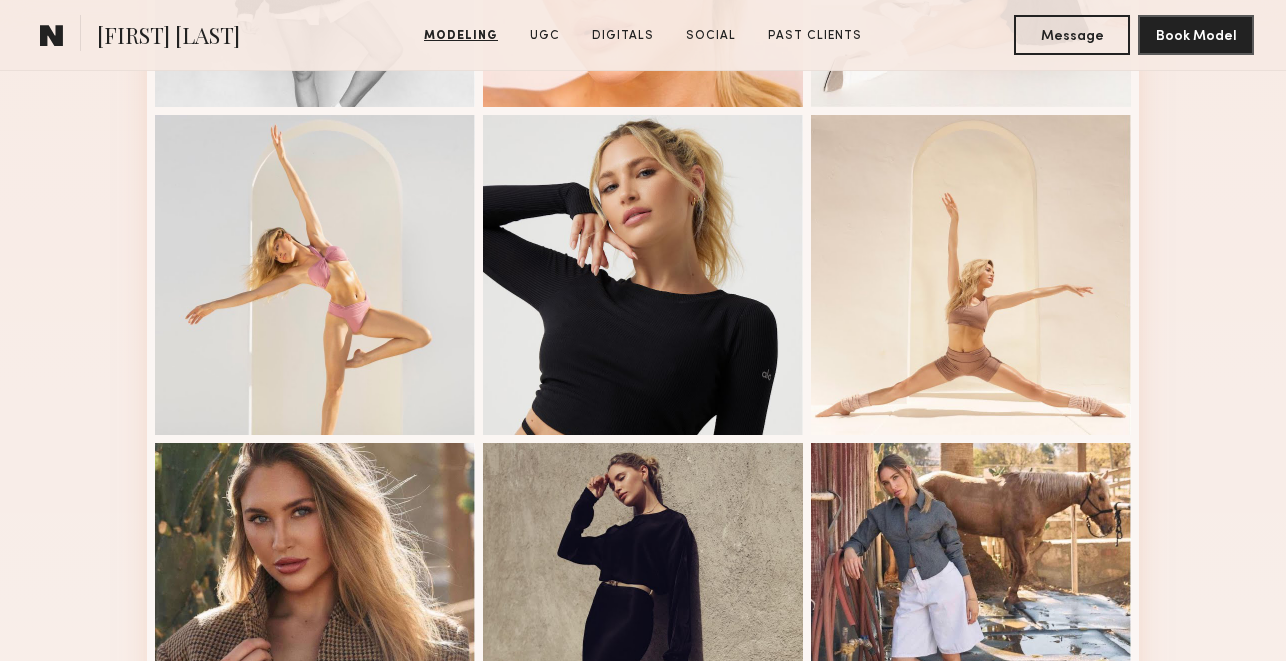 scroll, scrollTop: 805, scrollLeft: 0, axis: vertical 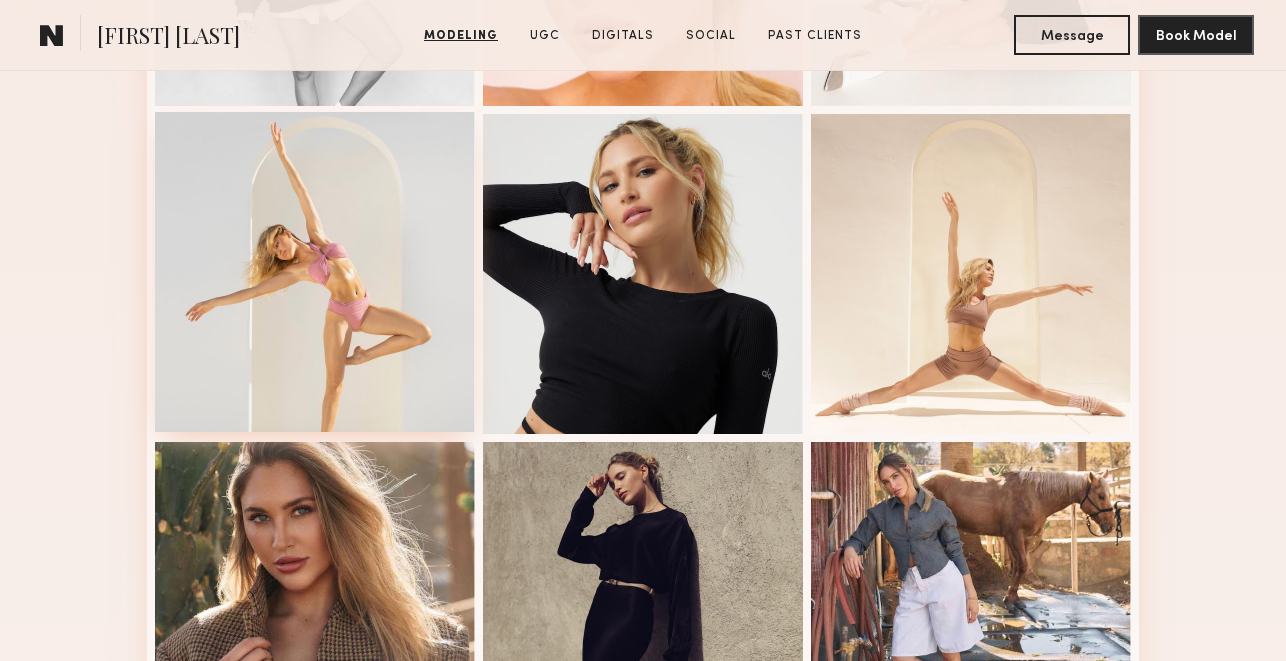 click at bounding box center (315, 272) 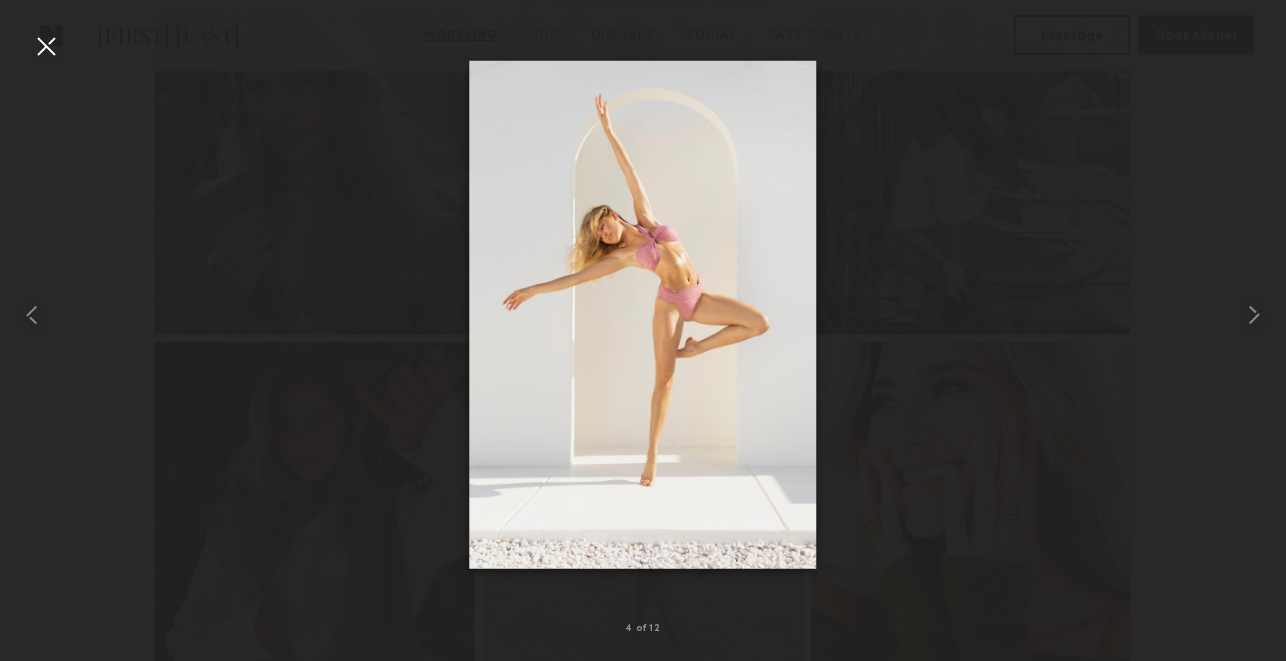 scroll, scrollTop: 1237, scrollLeft: 0, axis: vertical 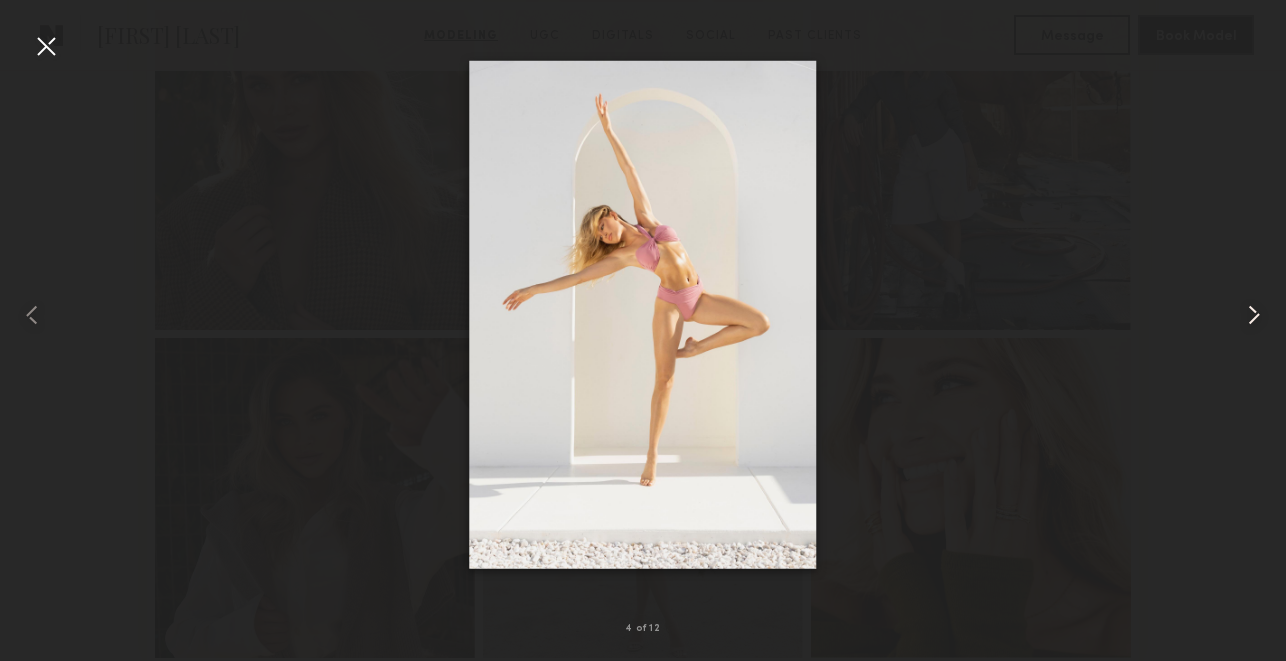 click at bounding box center (1254, 315) 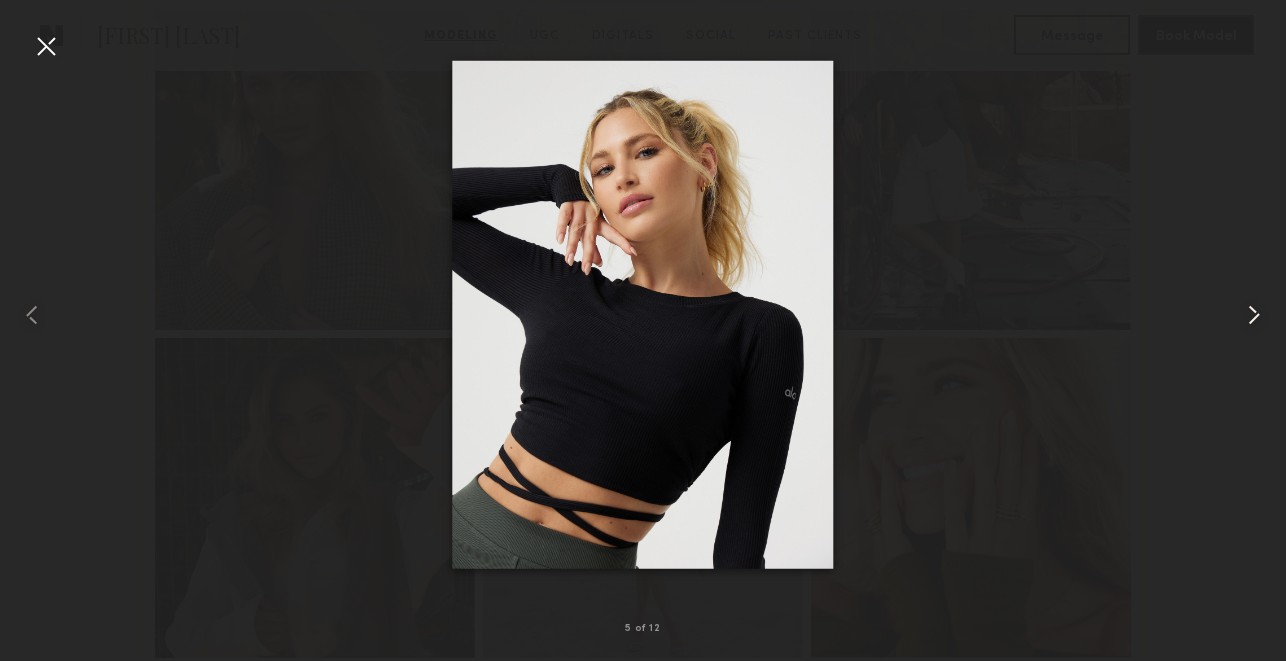 click at bounding box center [1254, 315] 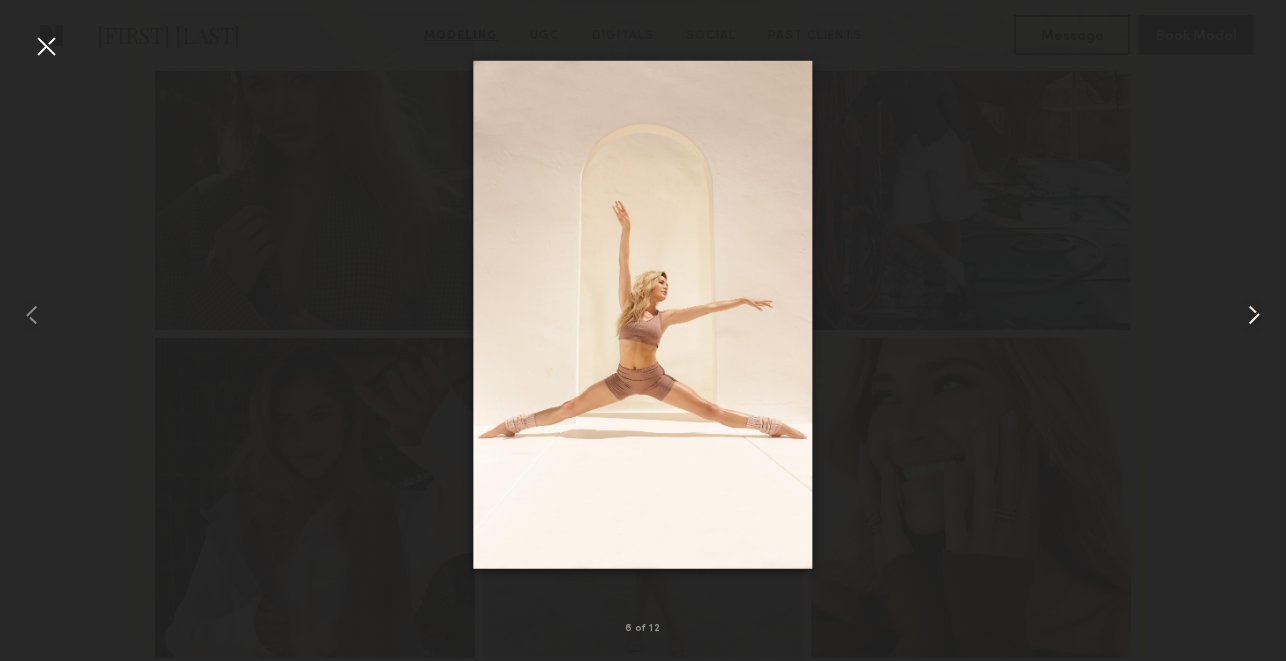 click at bounding box center [1254, 315] 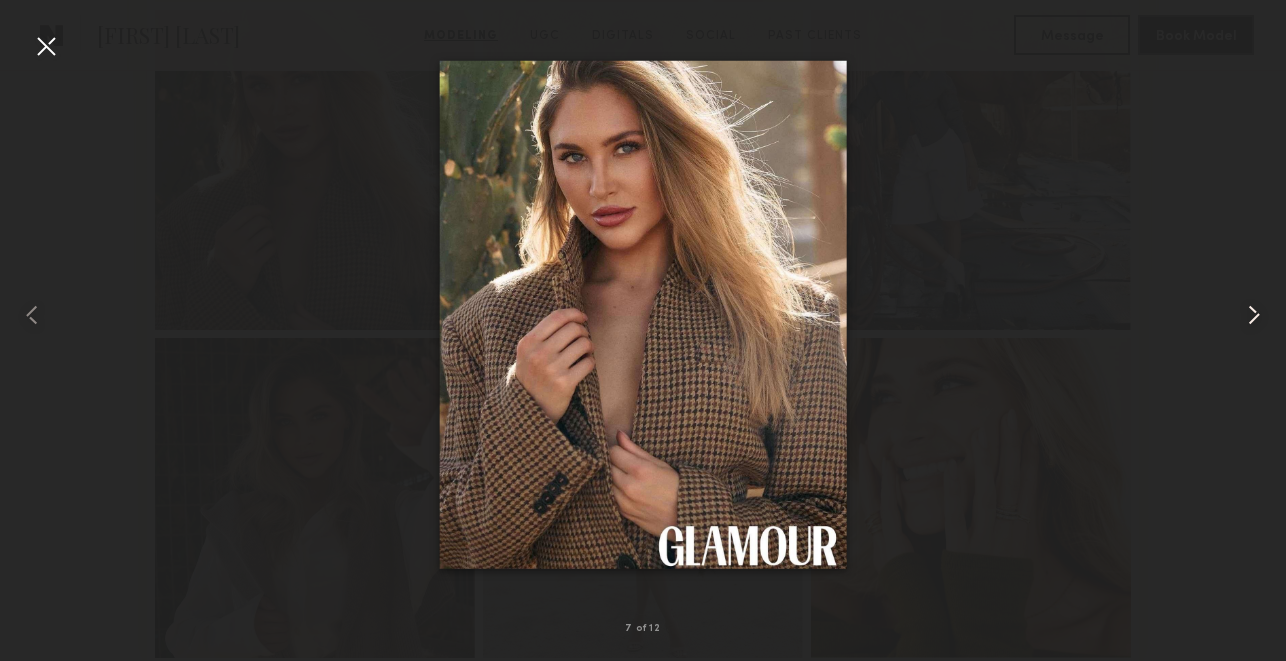 click at bounding box center [1254, 315] 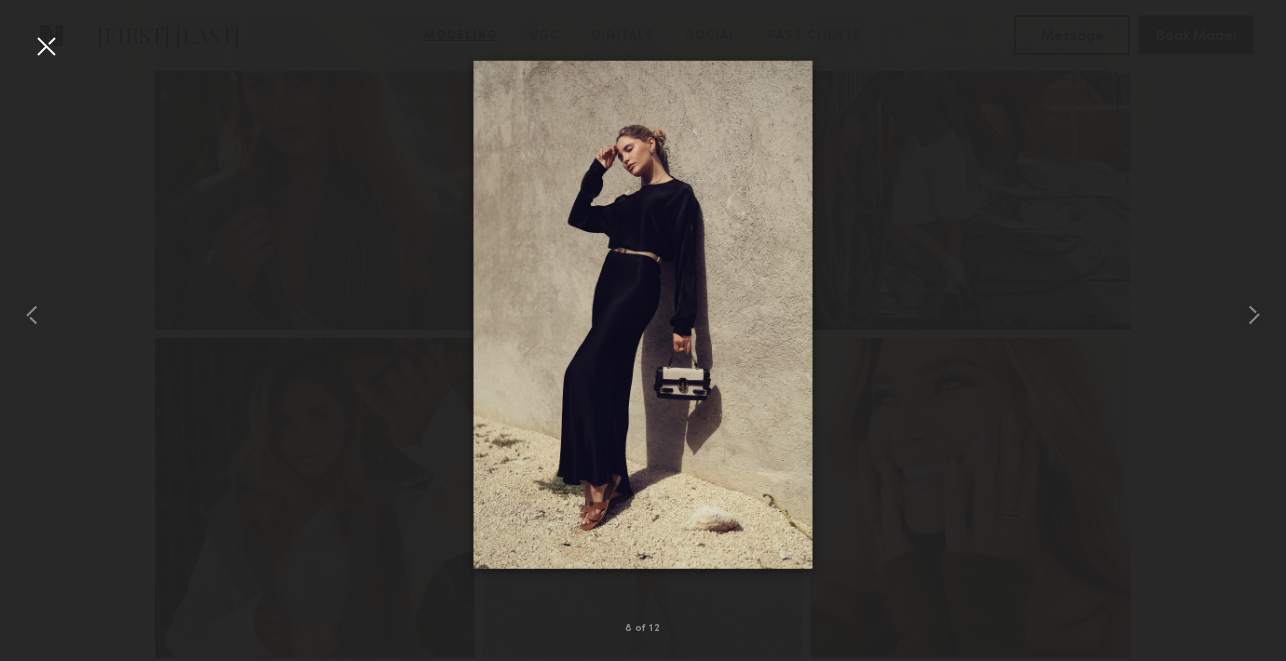 click at bounding box center [46, 46] 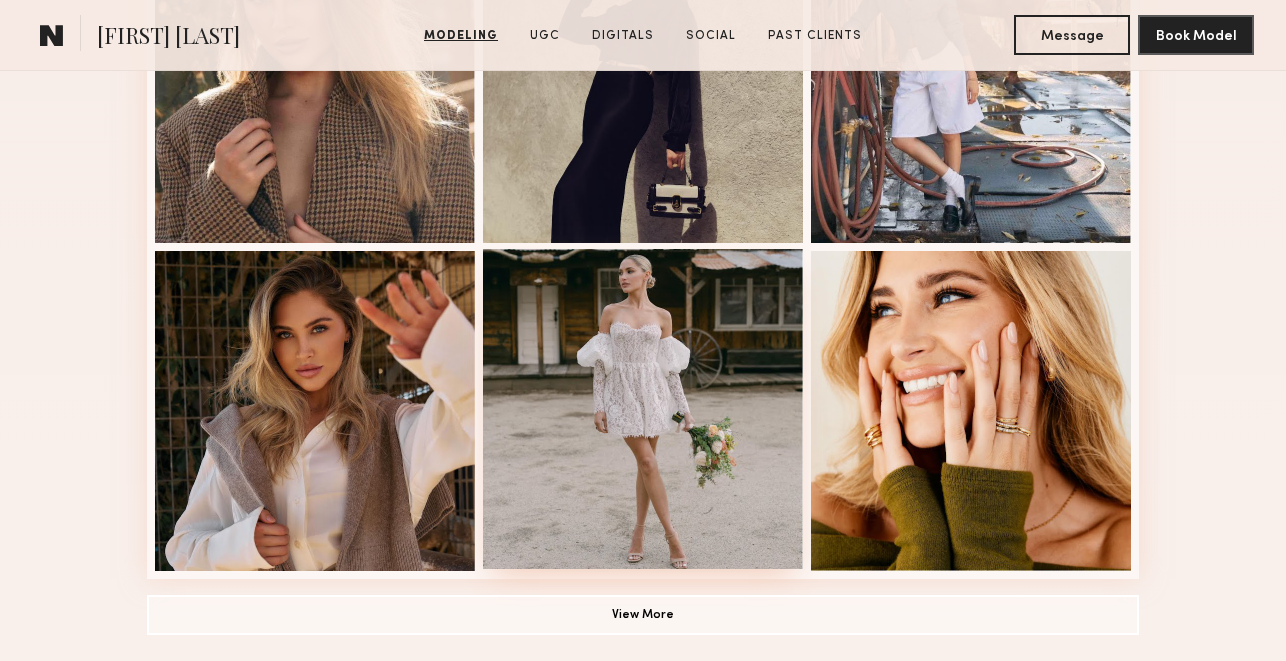 scroll, scrollTop: 1325, scrollLeft: 0, axis: vertical 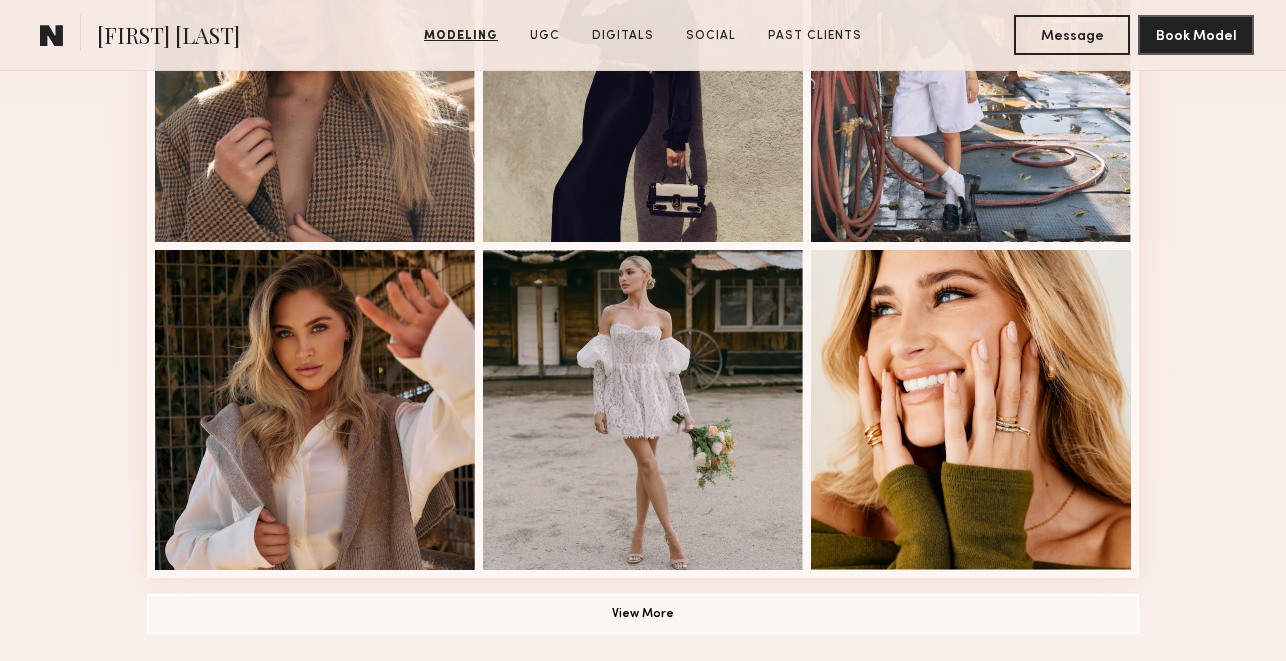 click at bounding box center [643, -82] 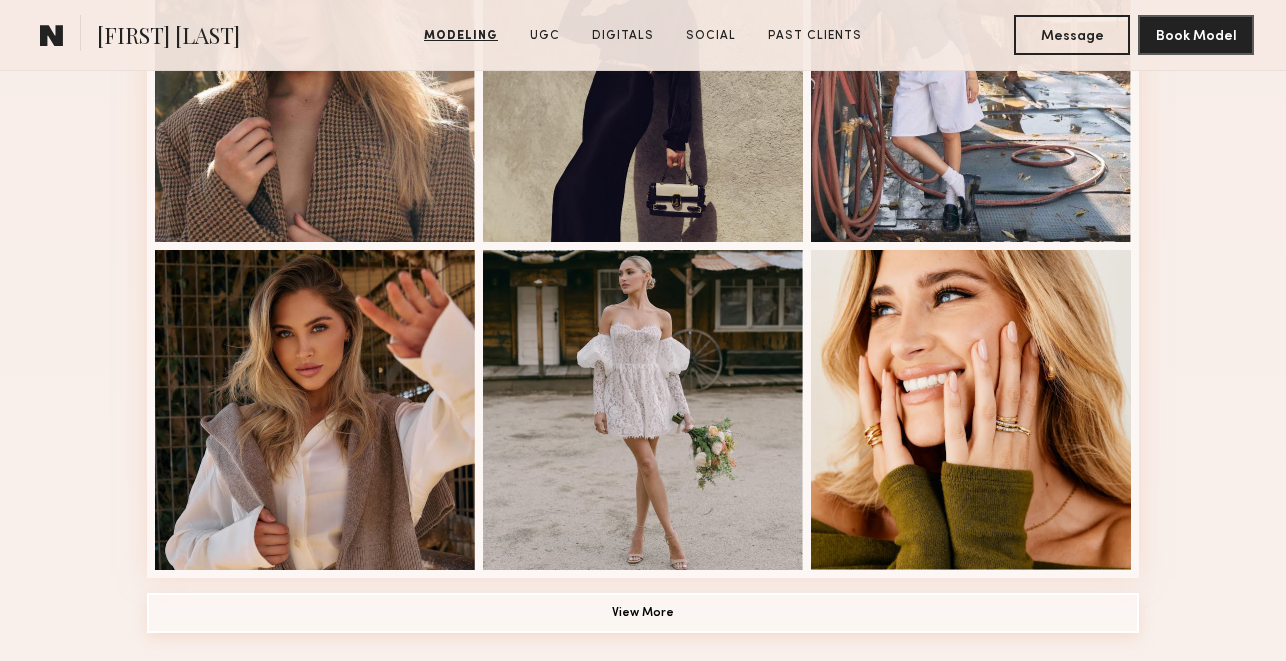 click on "View More" 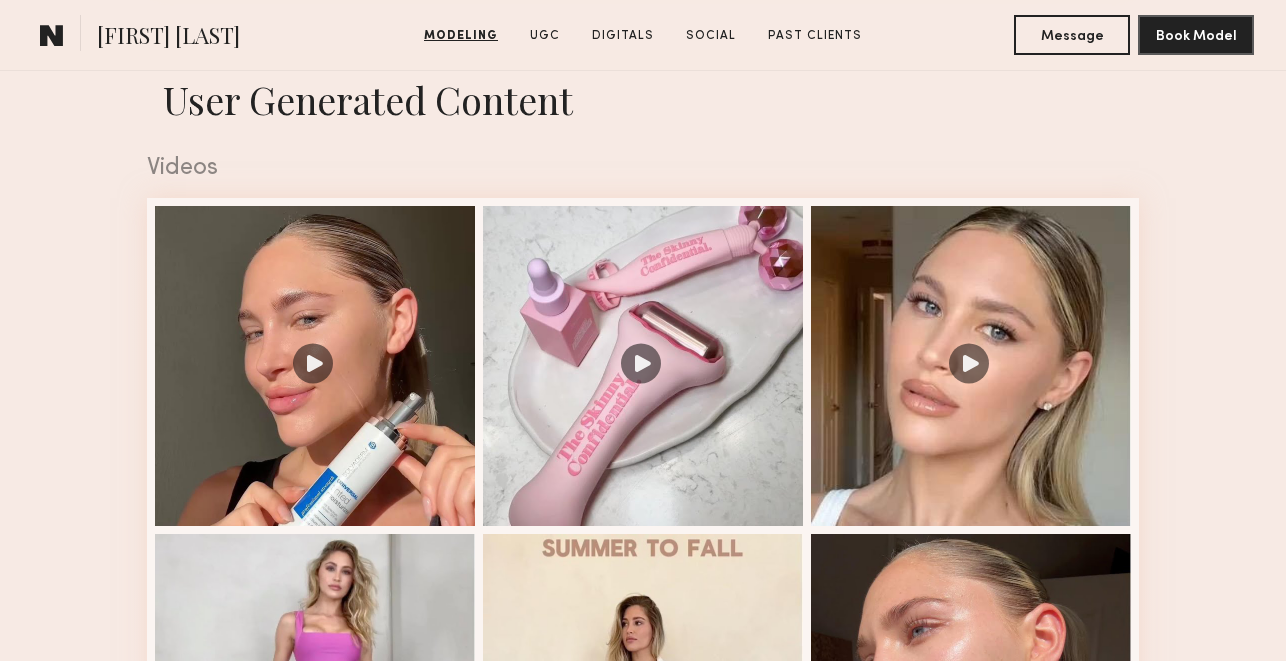 scroll, scrollTop: 3255, scrollLeft: 0, axis: vertical 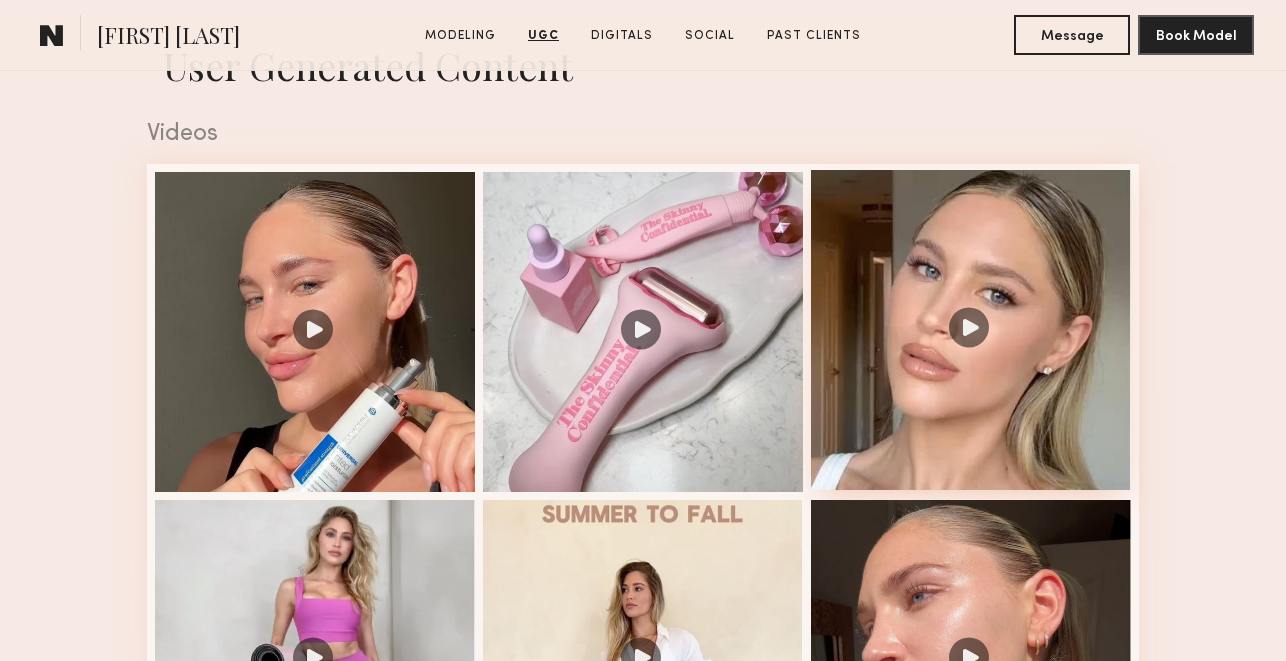 click at bounding box center [971, 330] 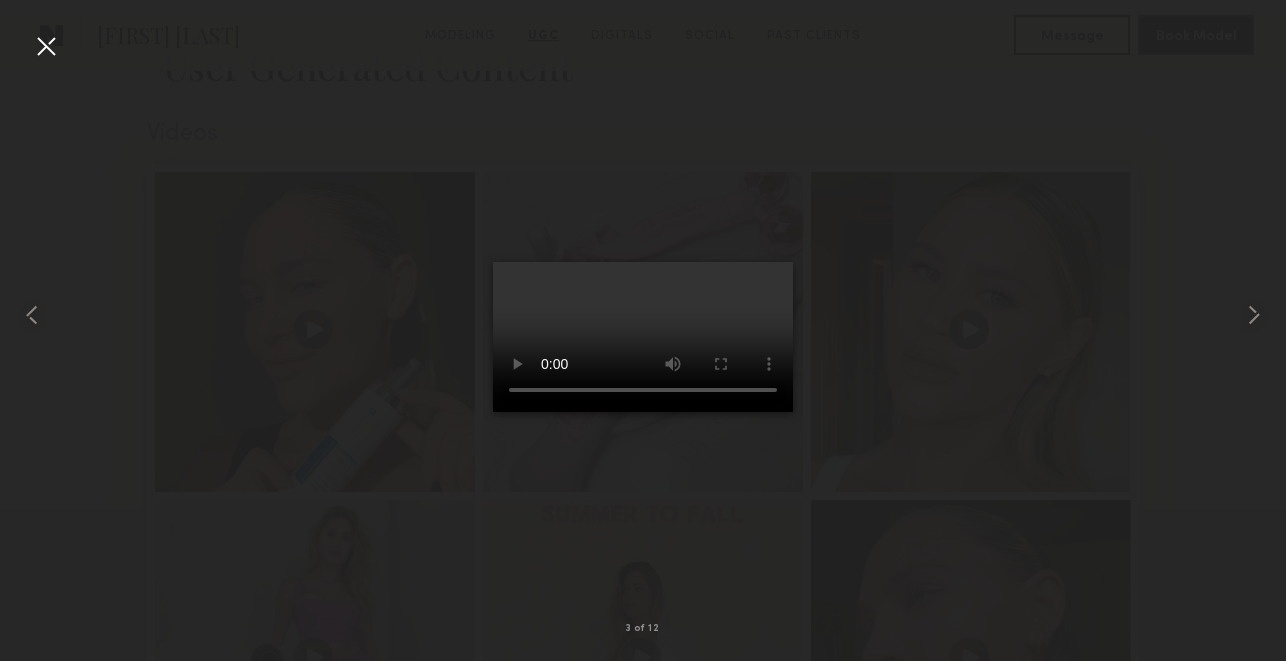 type 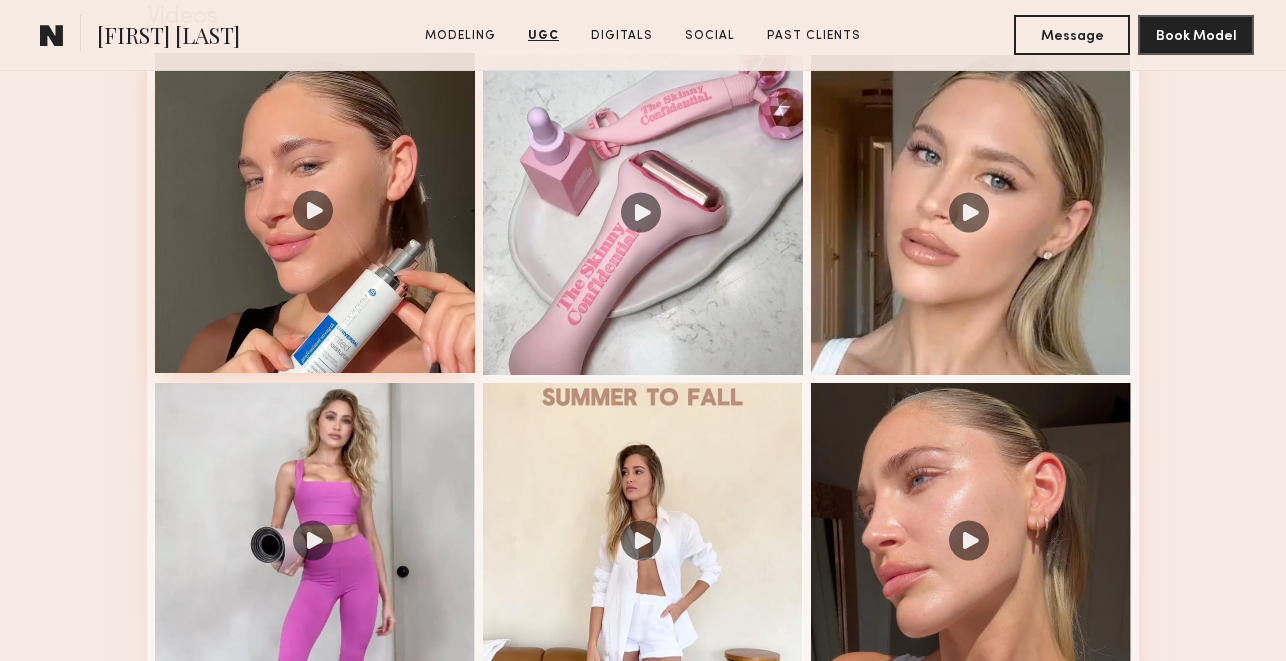 scroll, scrollTop: 3370, scrollLeft: 0, axis: vertical 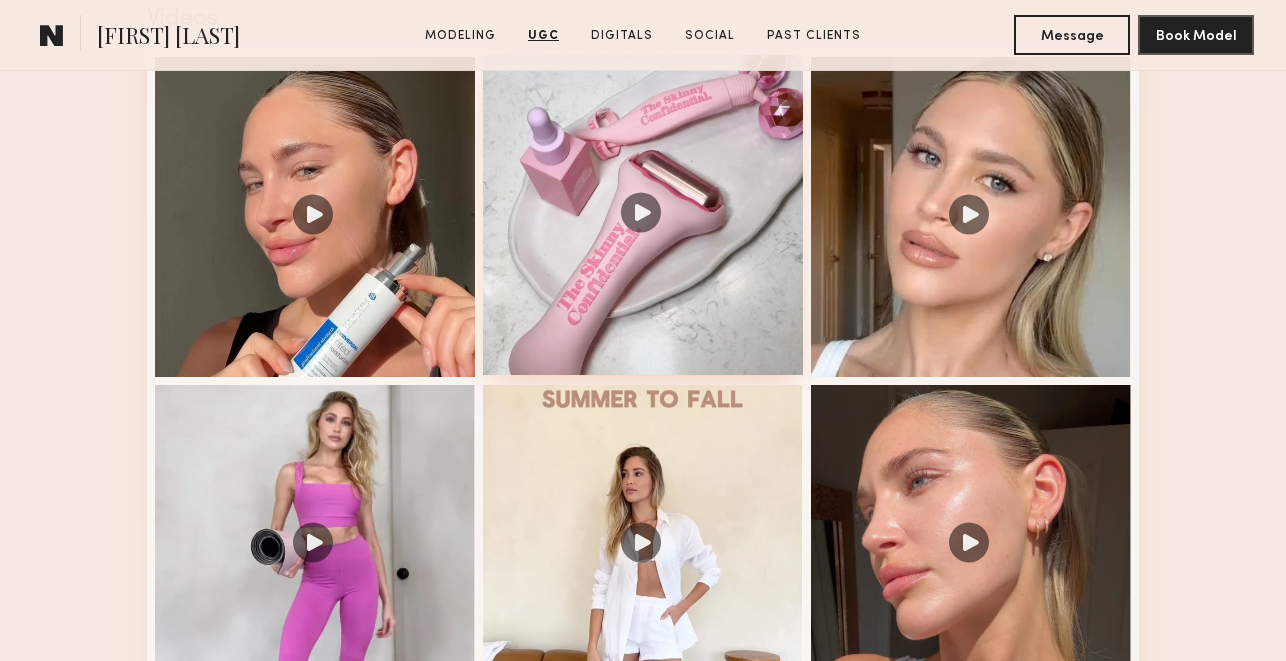 click at bounding box center [643, 215] 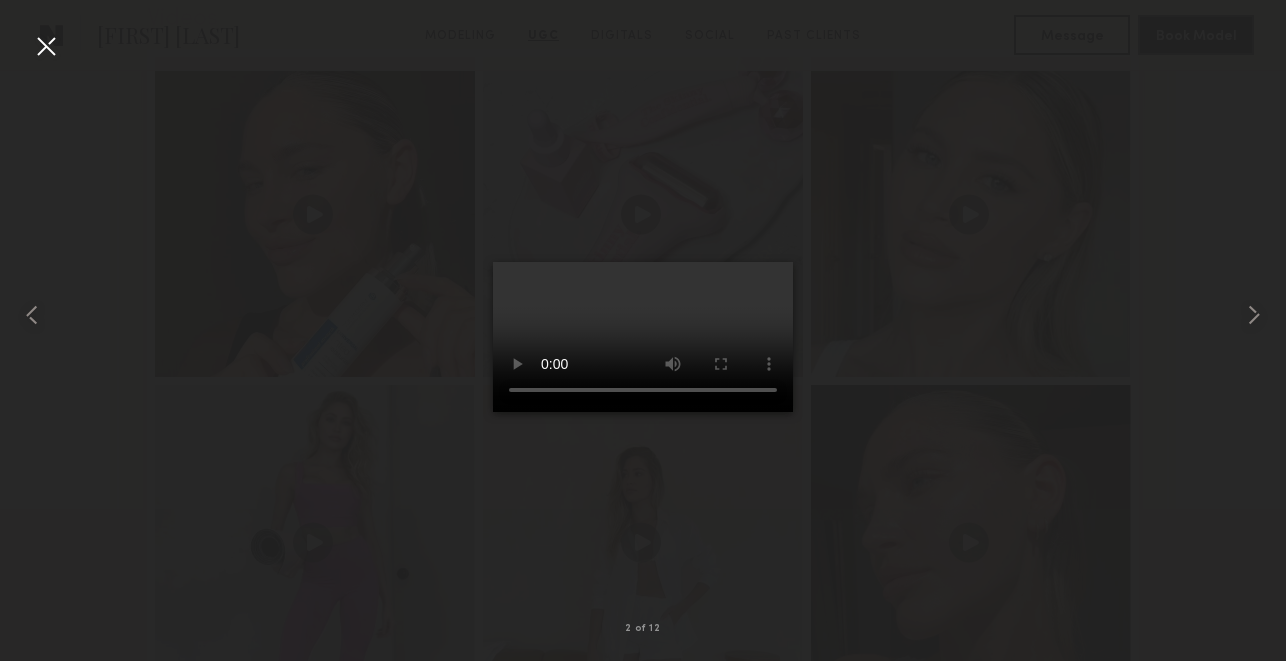 click at bounding box center [46, 46] 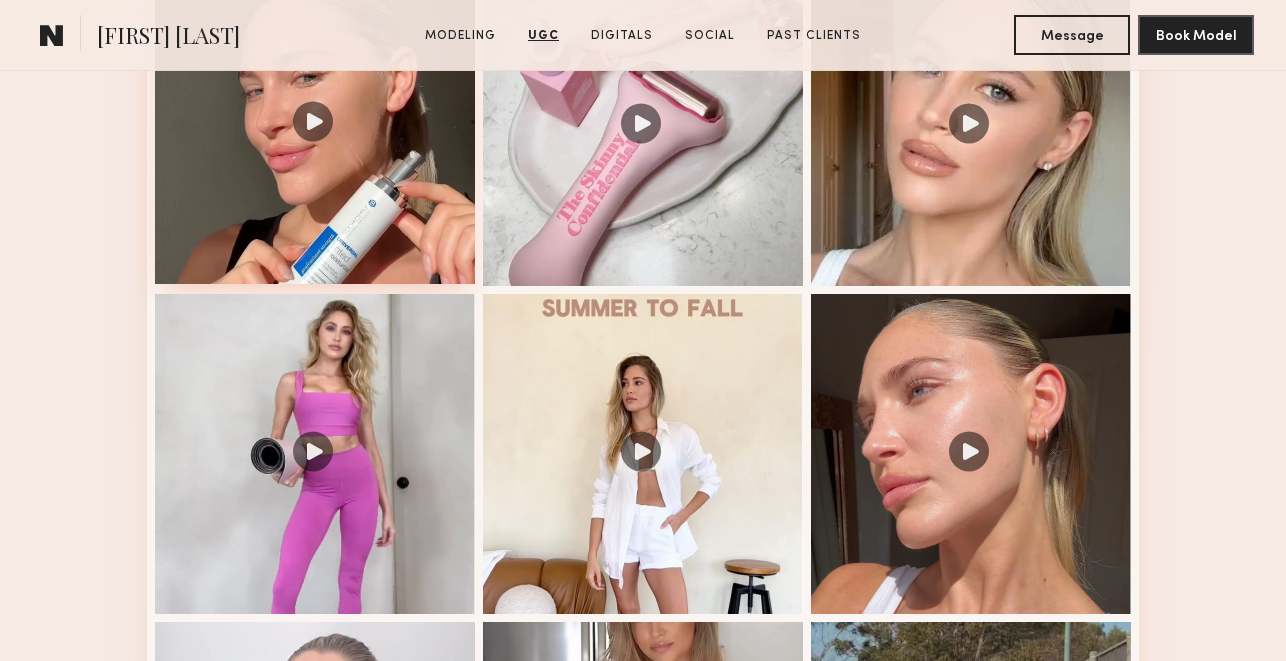 scroll, scrollTop: 3493, scrollLeft: 0, axis: vertical 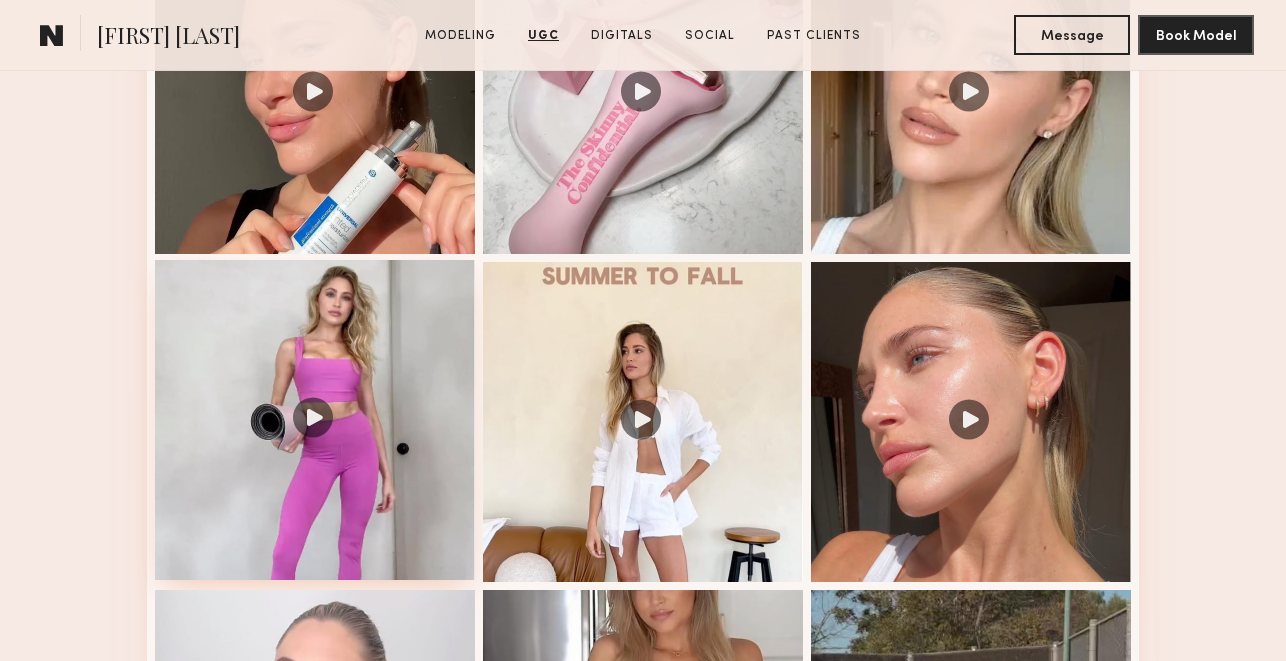 click at bounding box center [315, 420] 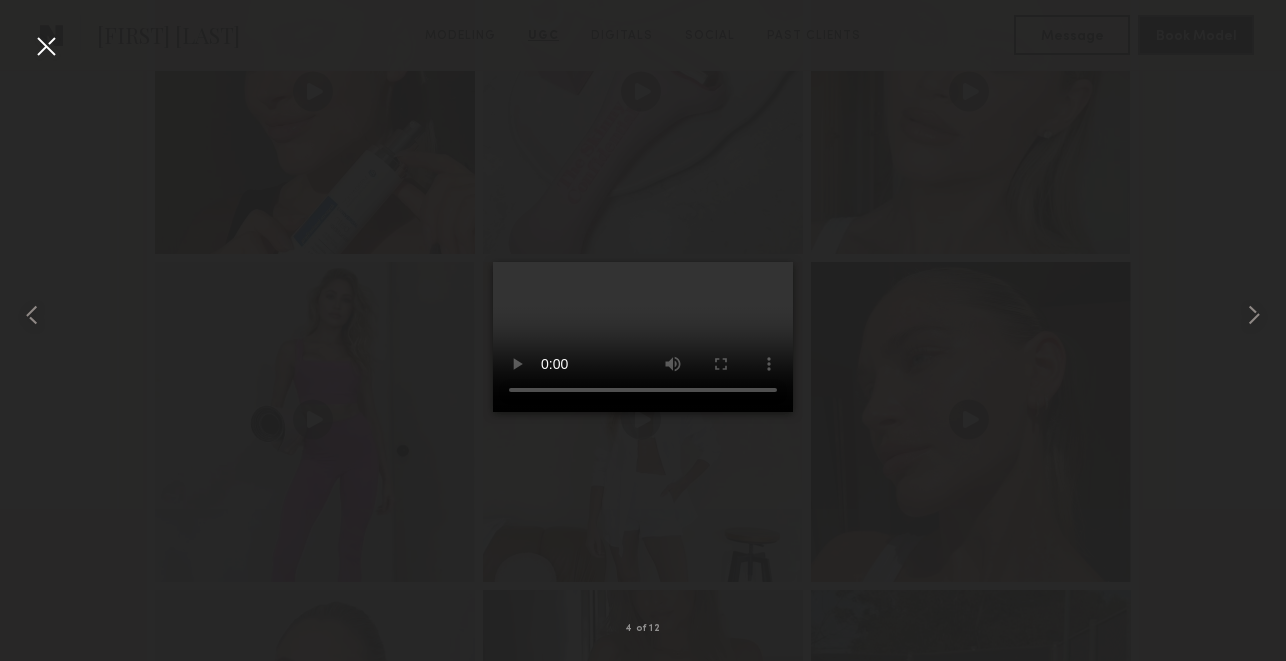 click at bounding box center [46, 46] 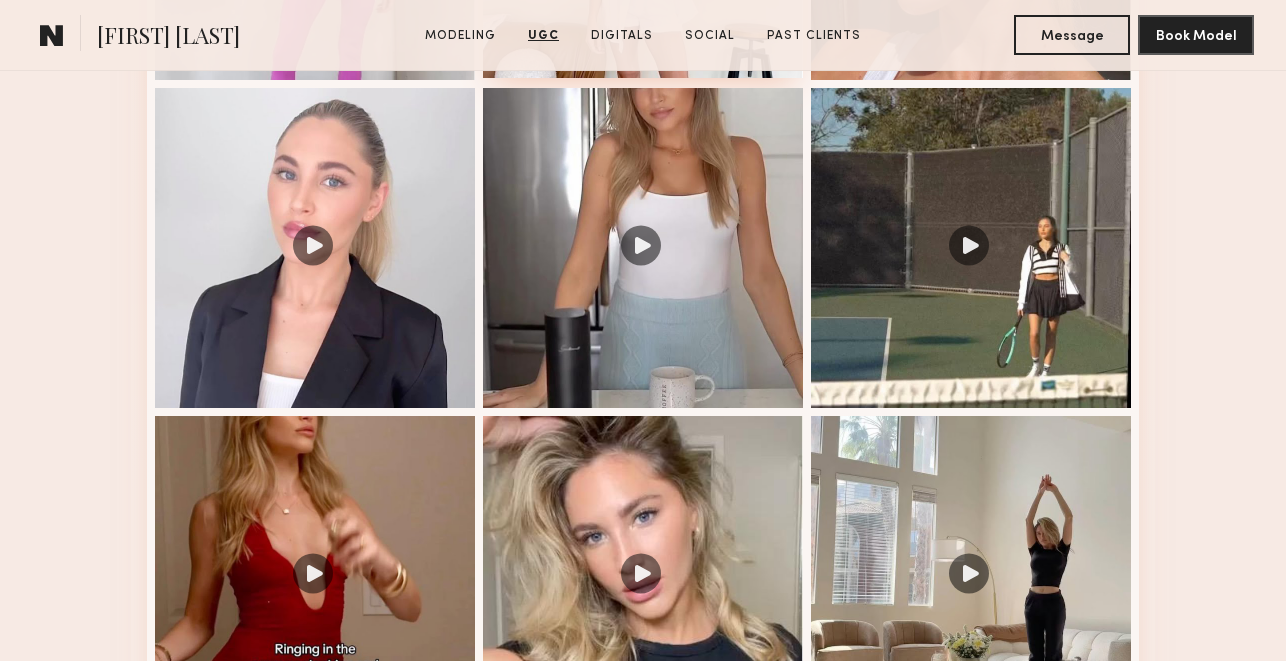 scroll, scrollTop: 3996, scrollLeft: 0, axis: vertical 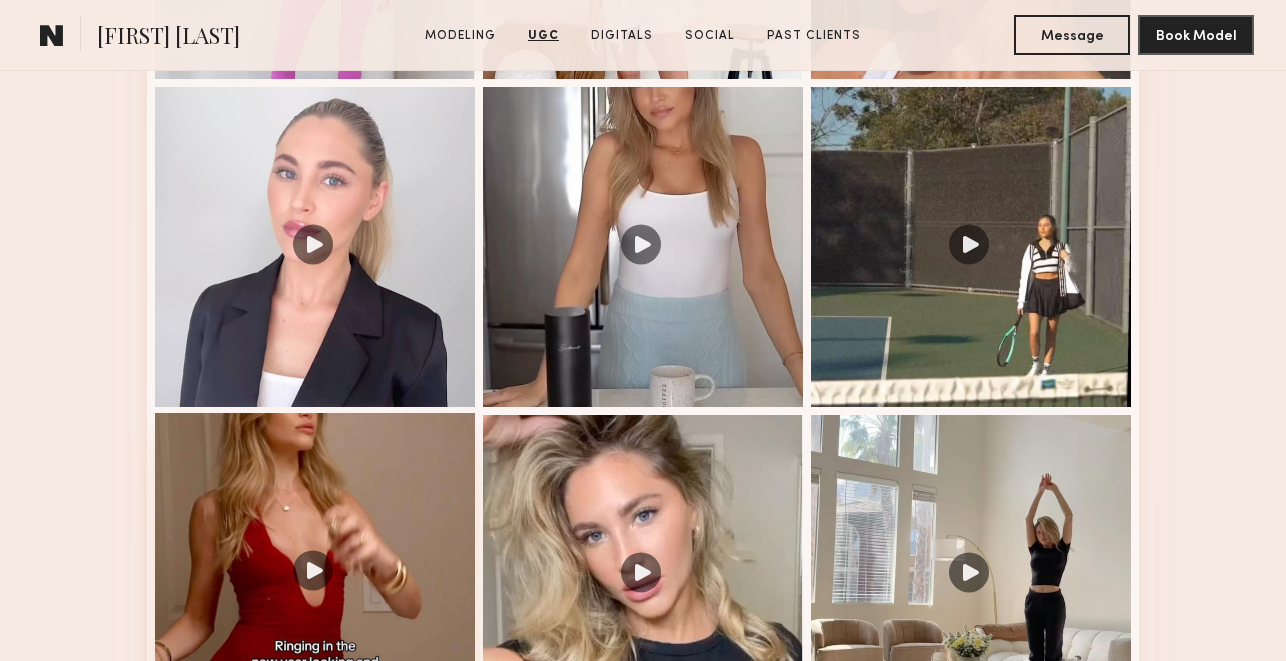 click at bounding box center (315, 573) 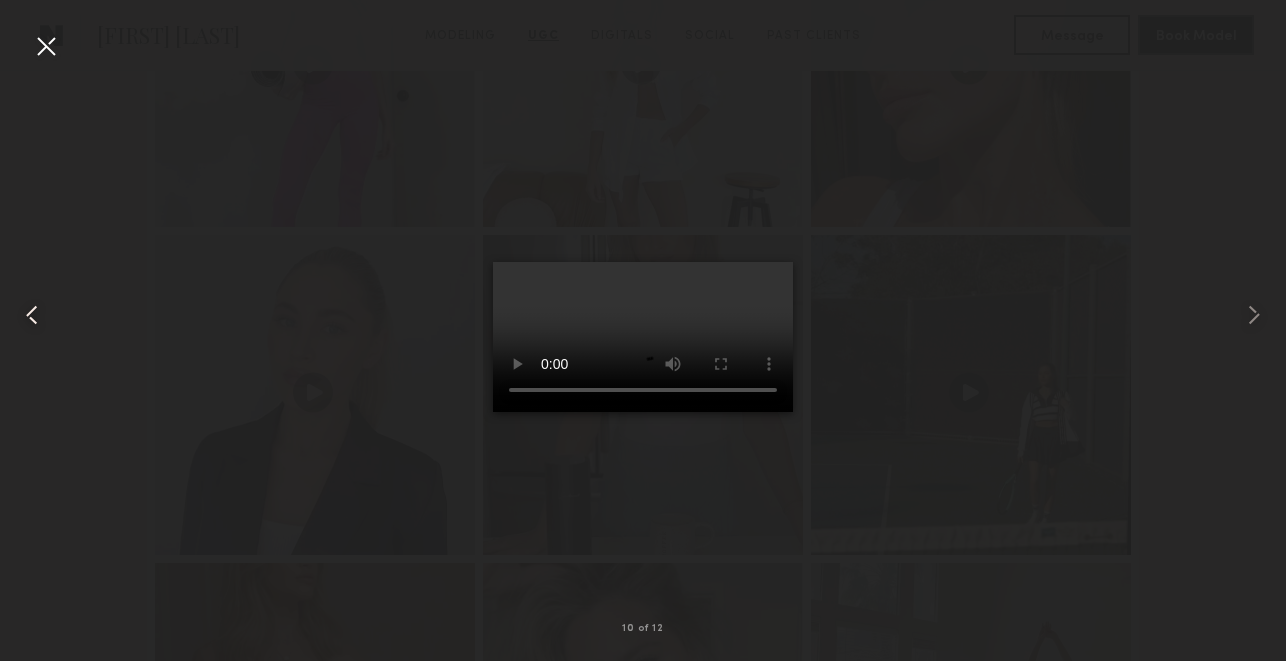 scroll, scrollTop: 3819, scrollLeft: 0, axis: vertical 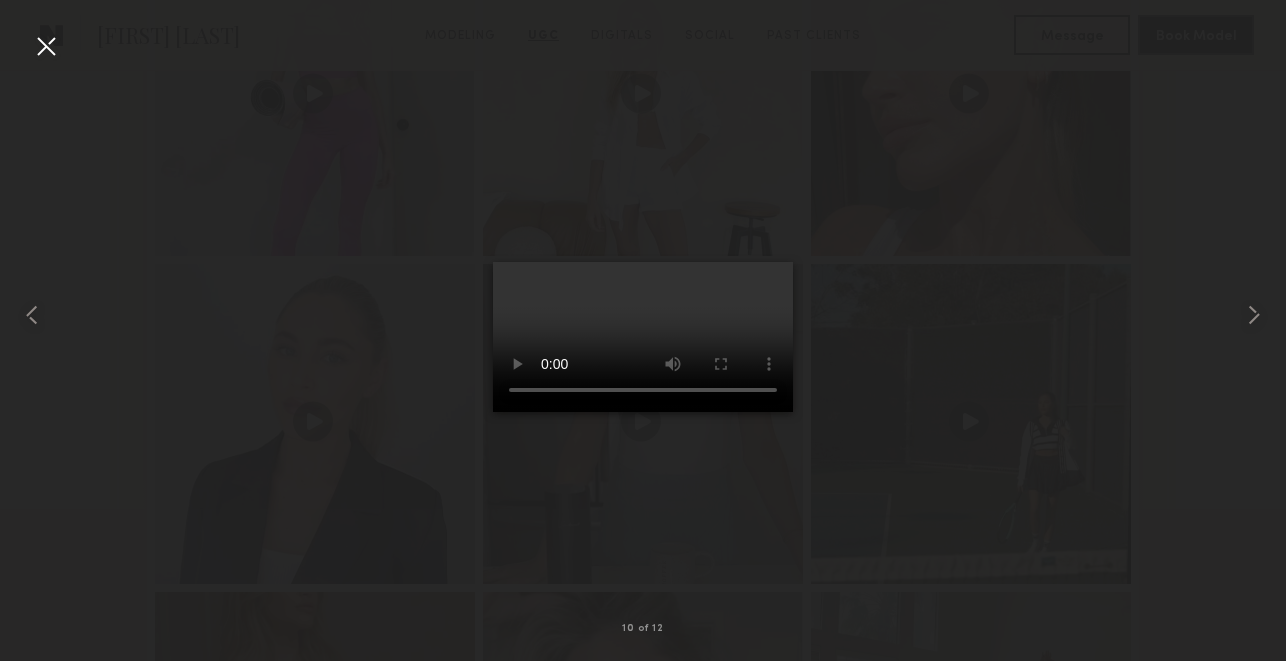 click at bounding box center [46, 46] 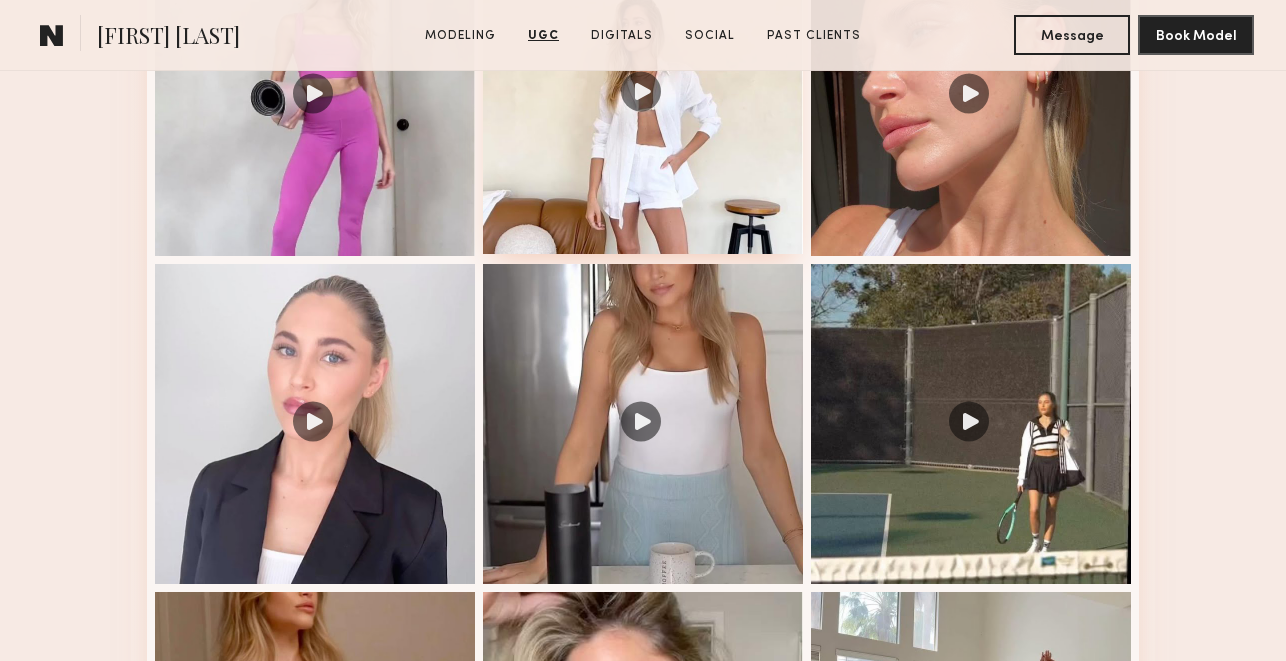 scroll, scrollTop: 4091, scrollLeft: 0, axis: vertical 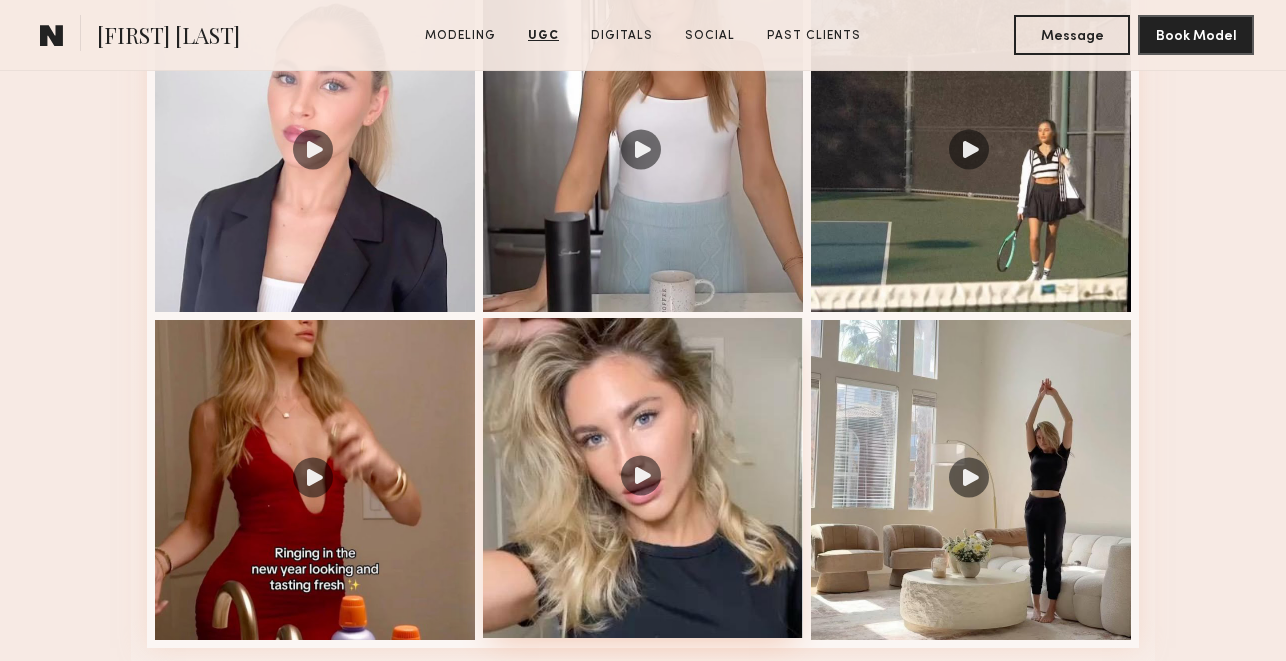 click at bounding box center [643, 478] 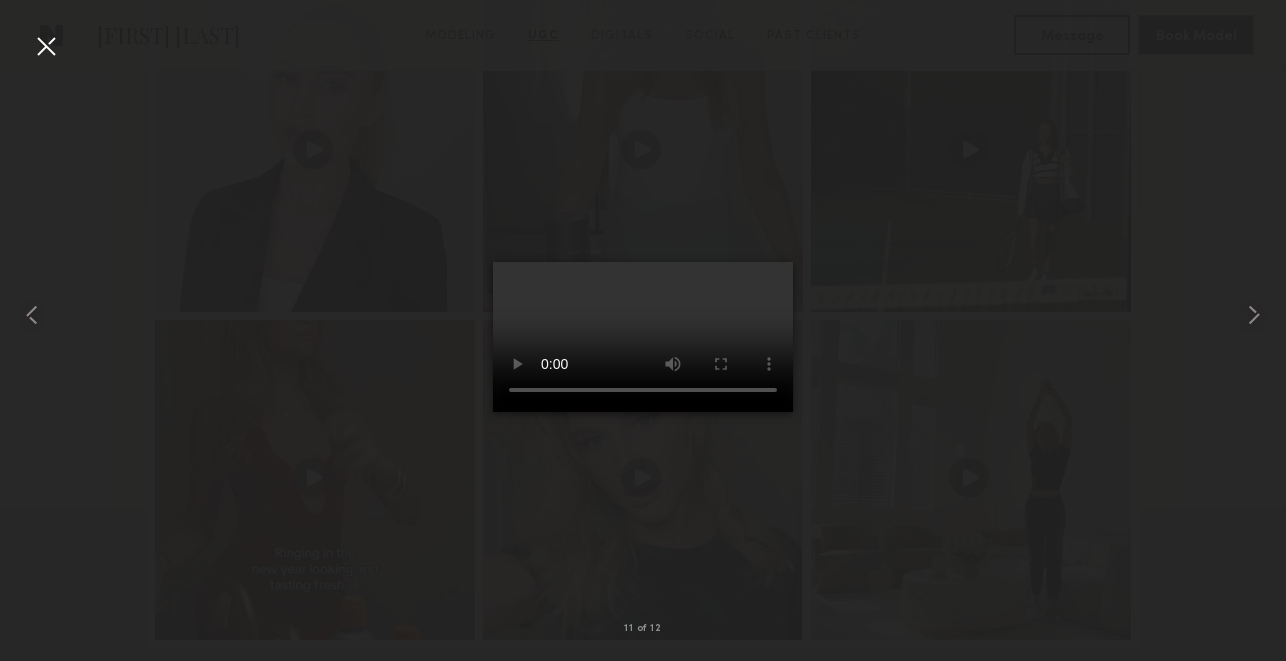click at bounding box center (46, 46) 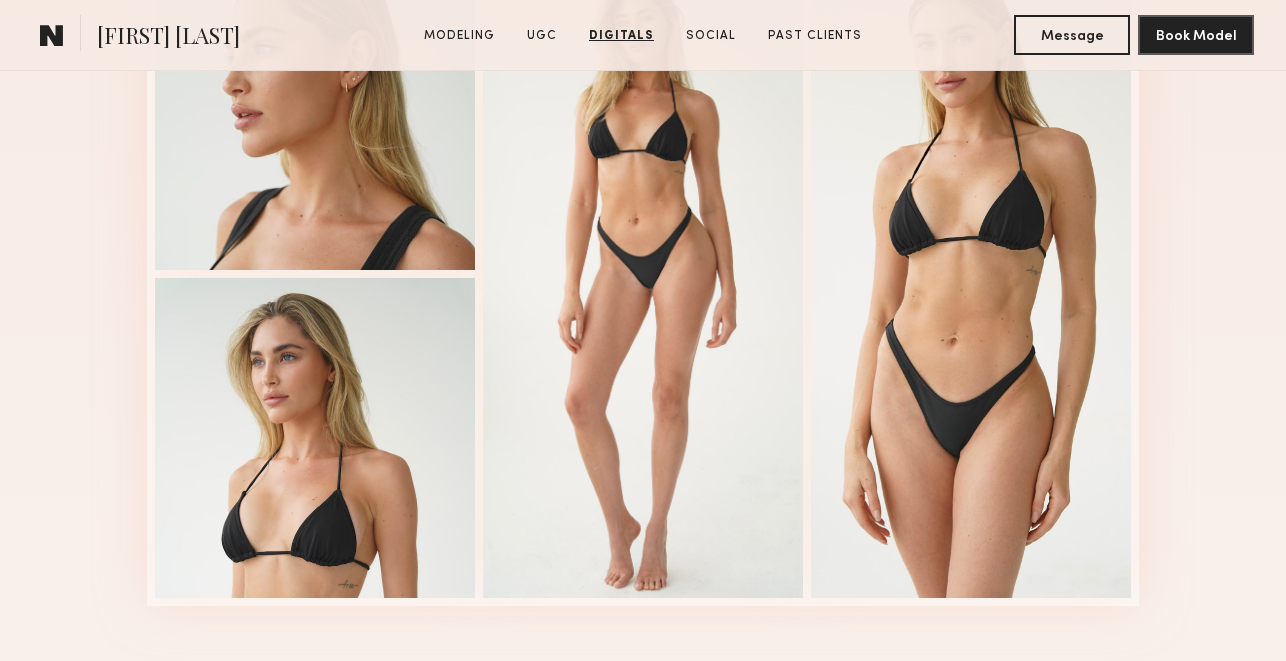 scroll, scrollTop: 6060, scrollLeft: 0, axis: vertical 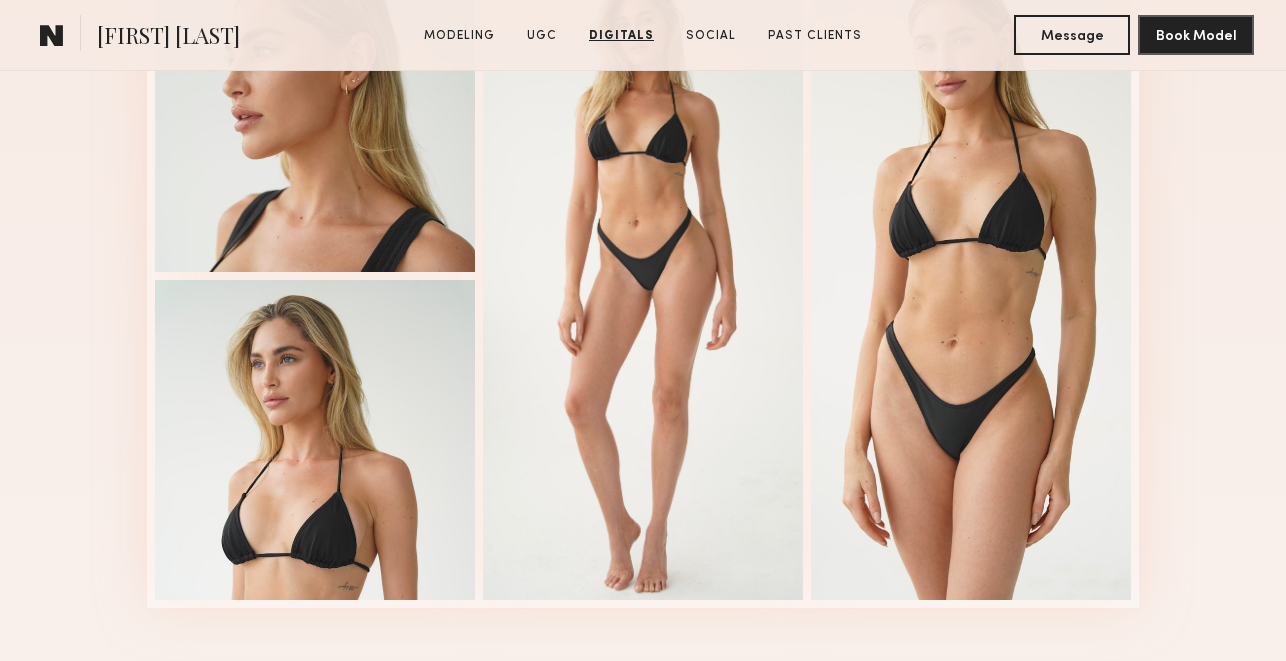 click at bounding box center [643, 276] 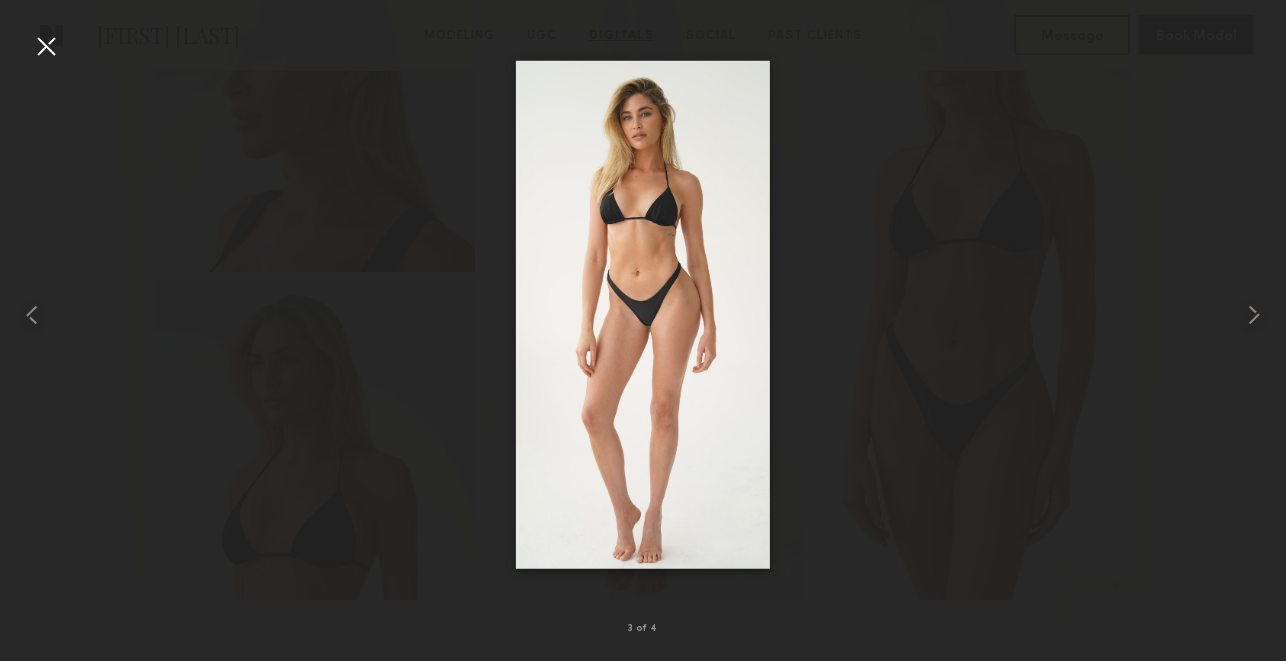 click at bounding box center [46, 46] 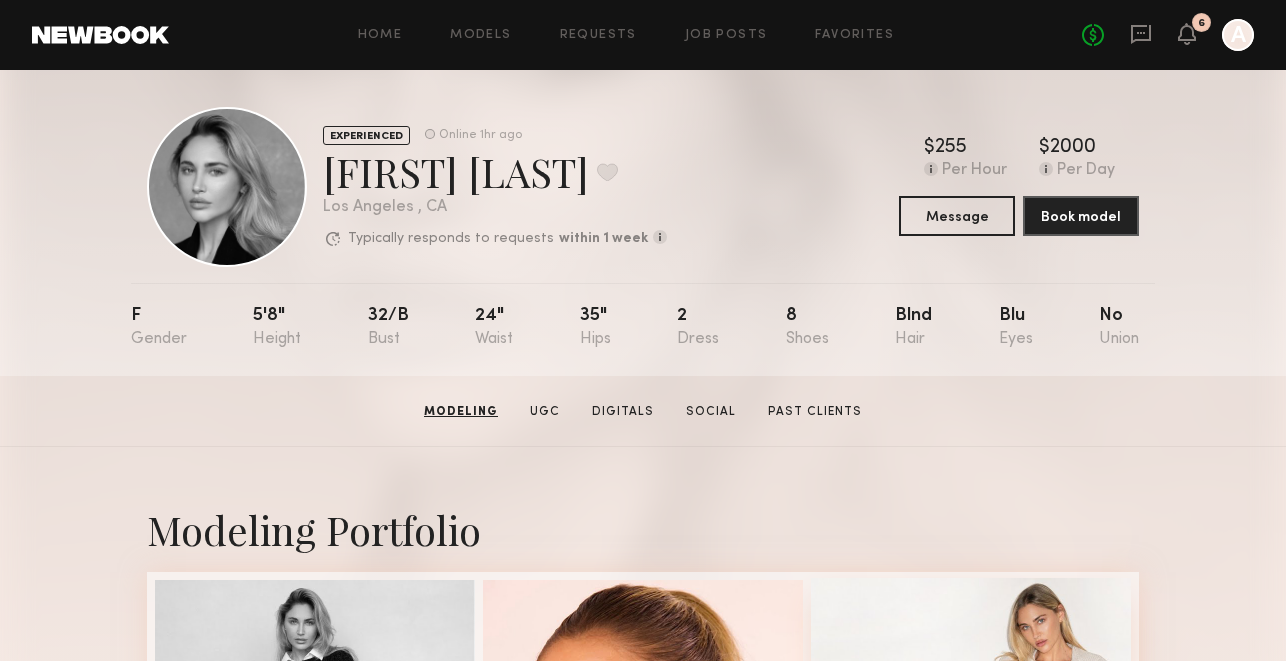 scroll, scrollTop: 0, scrollLeft: 0, axis: both 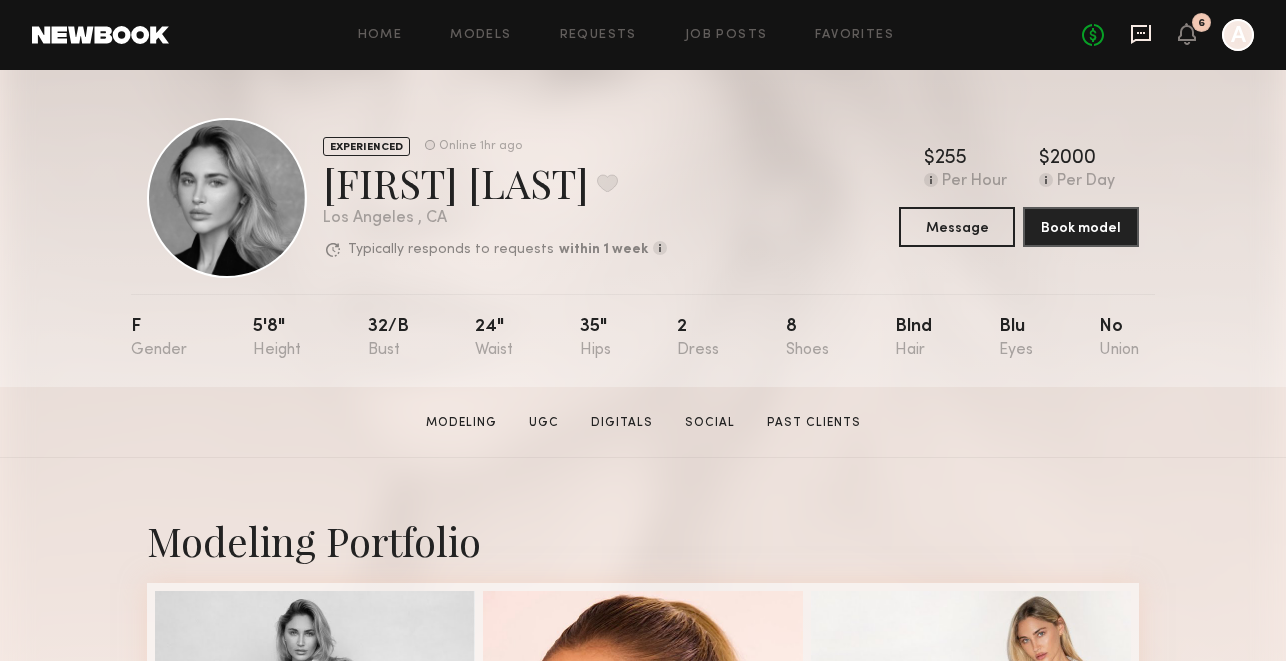 click 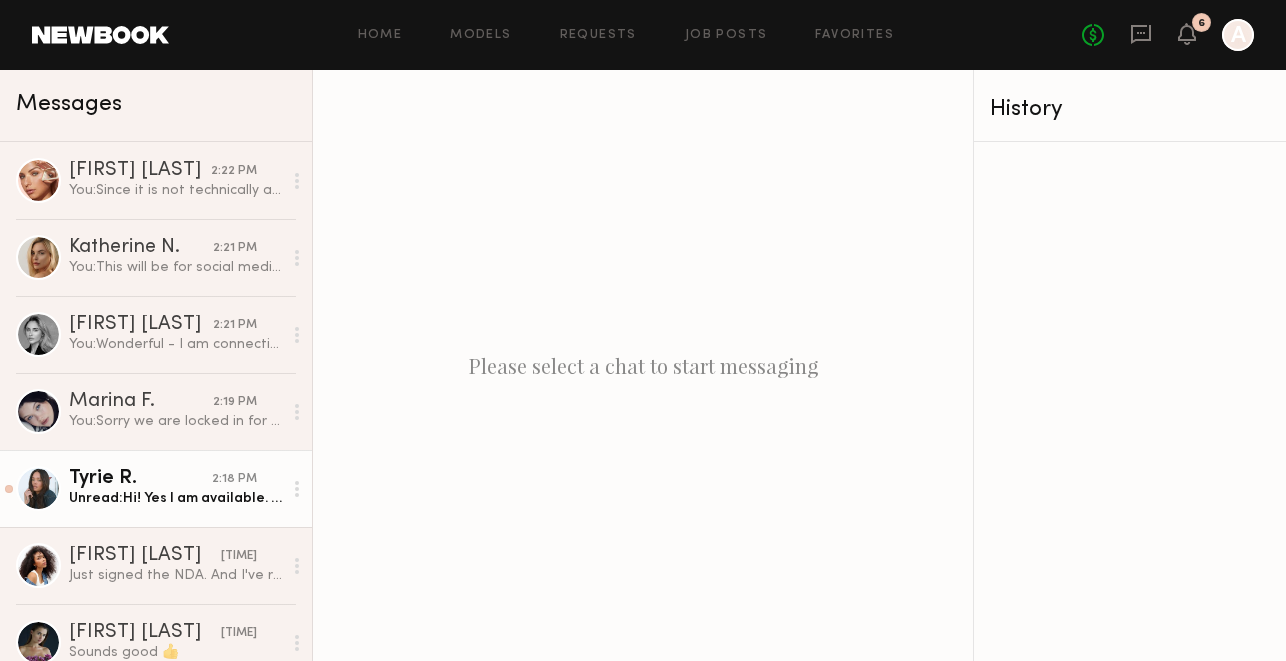 click on "Unread:  Hi! Yes I am available. What kind of shoot is it?" 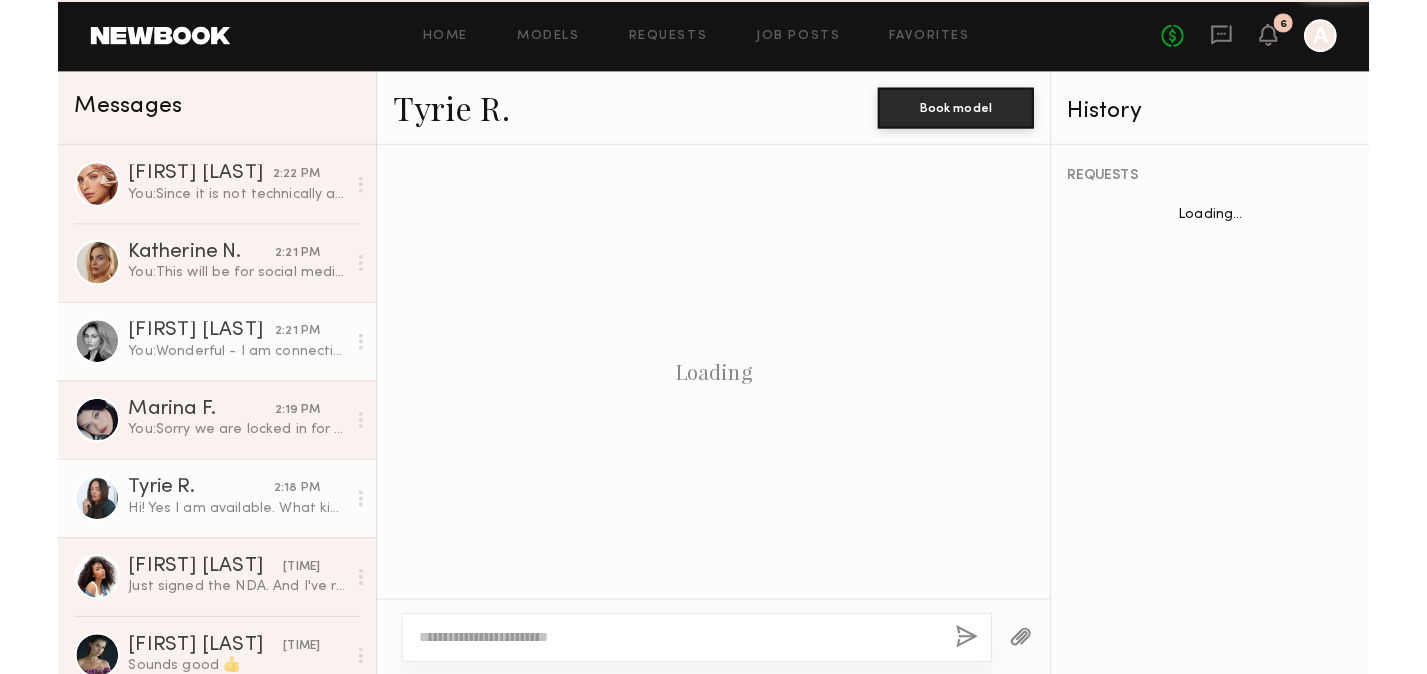 scroll, scrollTop: 1226, scrollLeft: 0, axis: vertical 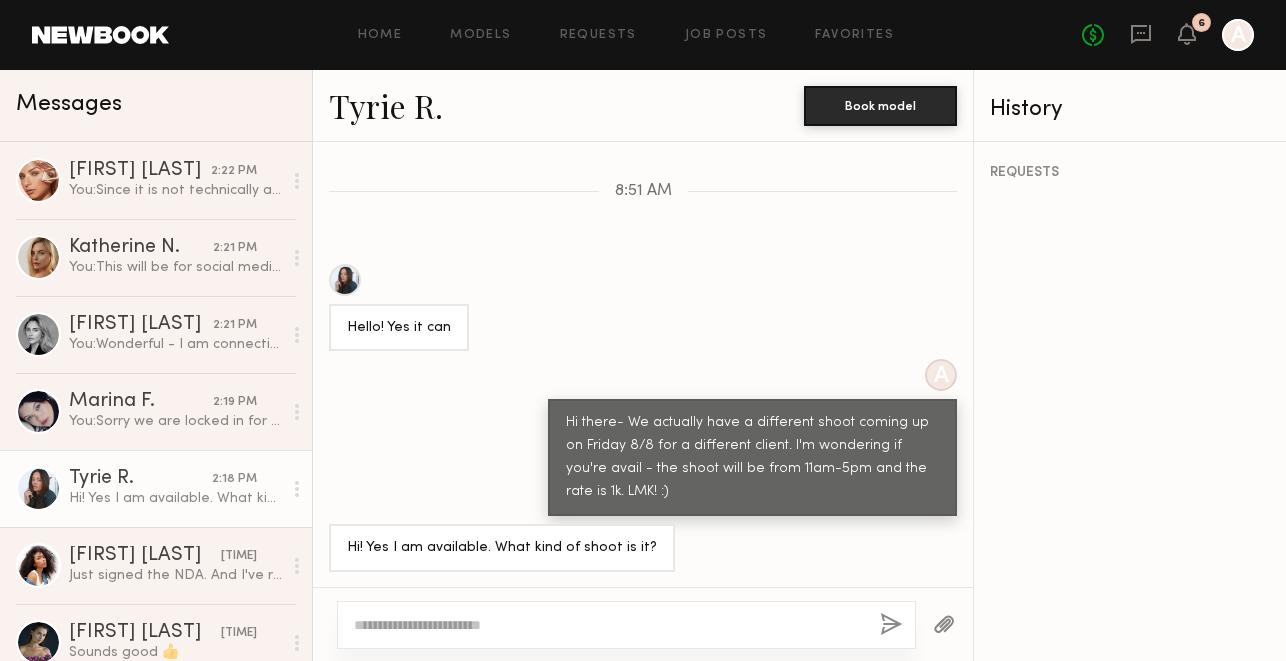 click on "Tyrie R." 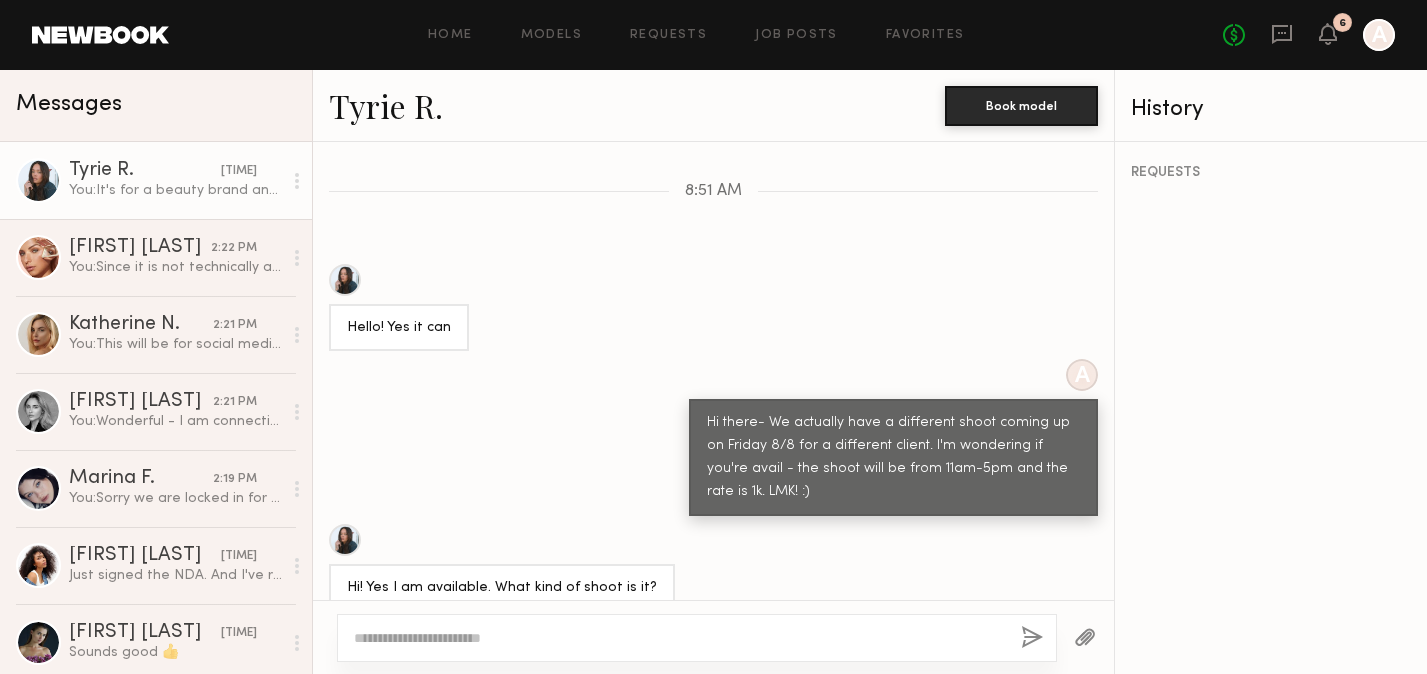 scroll, scrollTop: 1460, scrollLeft: 0, axis: vertical 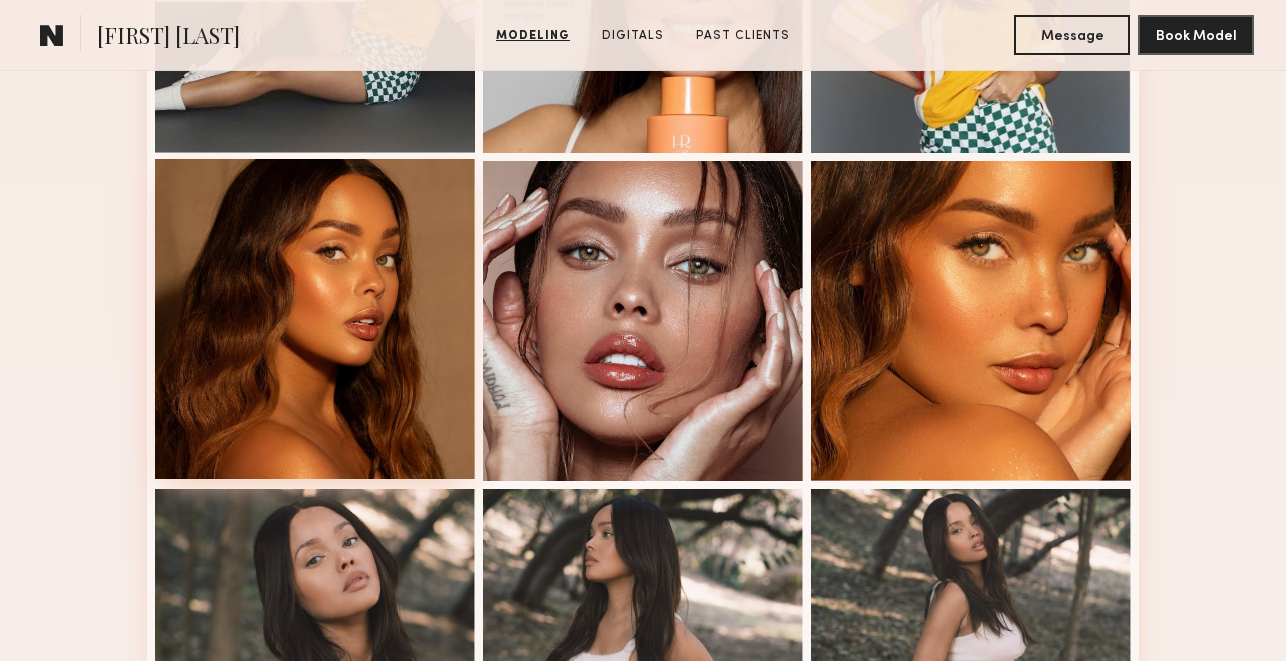 click at bounding box center (315, 319) 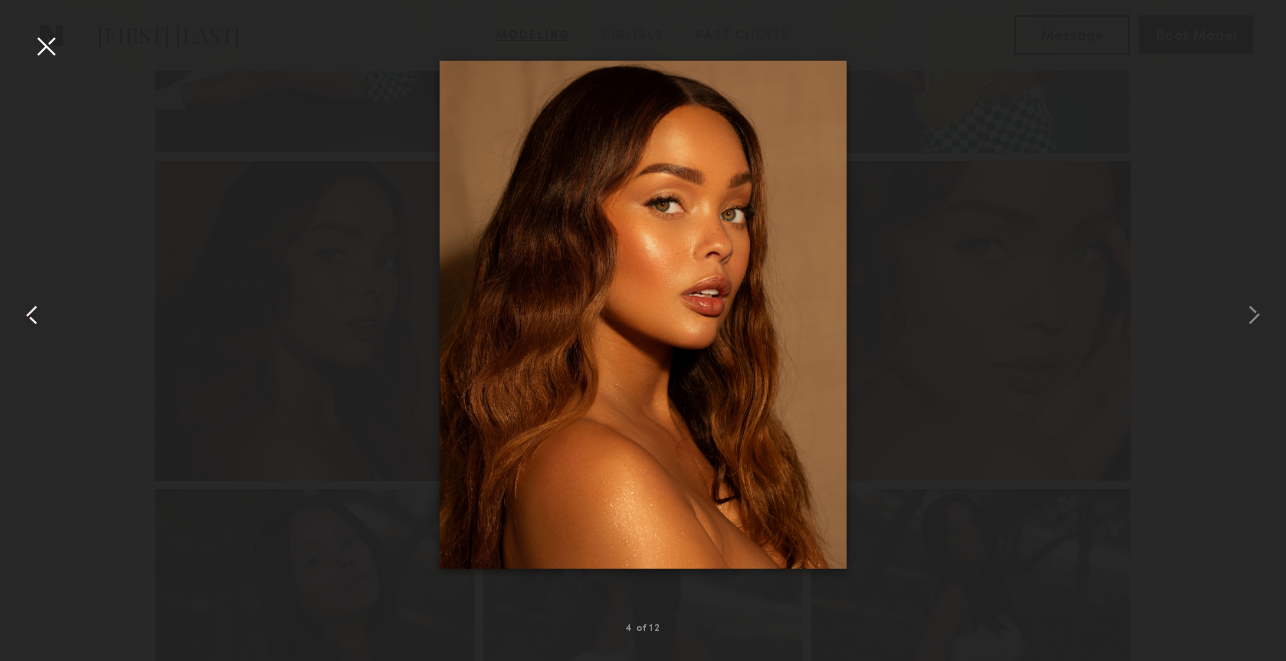 click at bounding box center (25, 314) 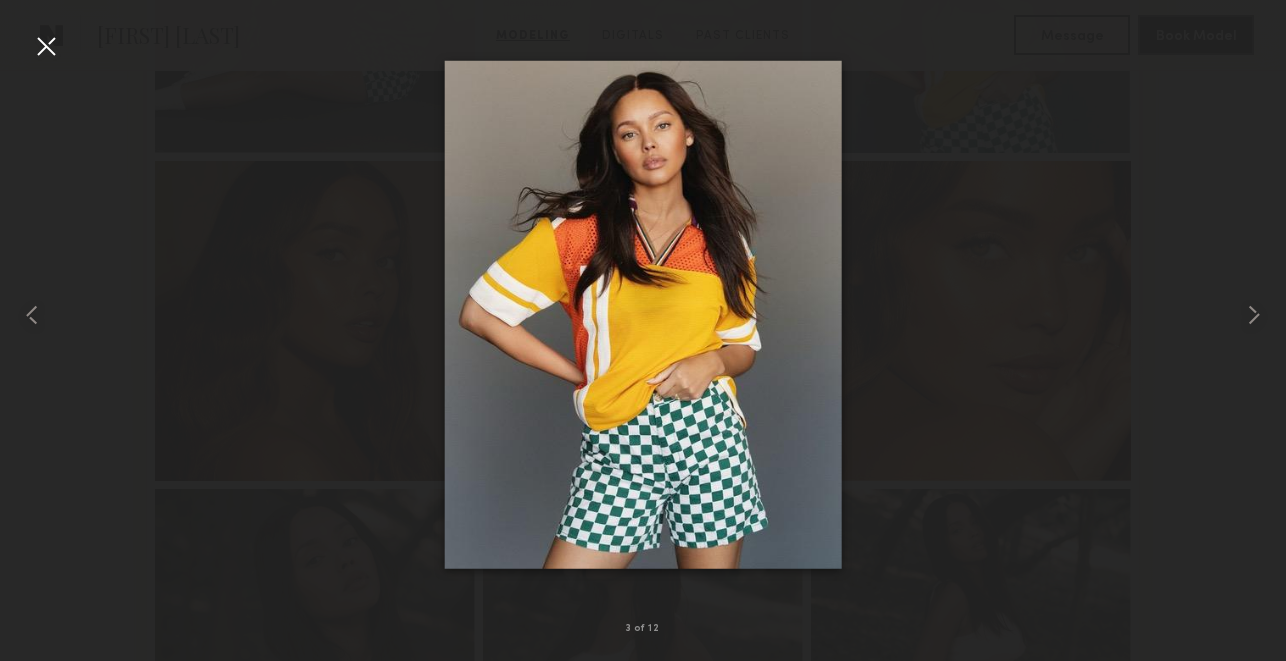 click at bounding box center (46, 46) 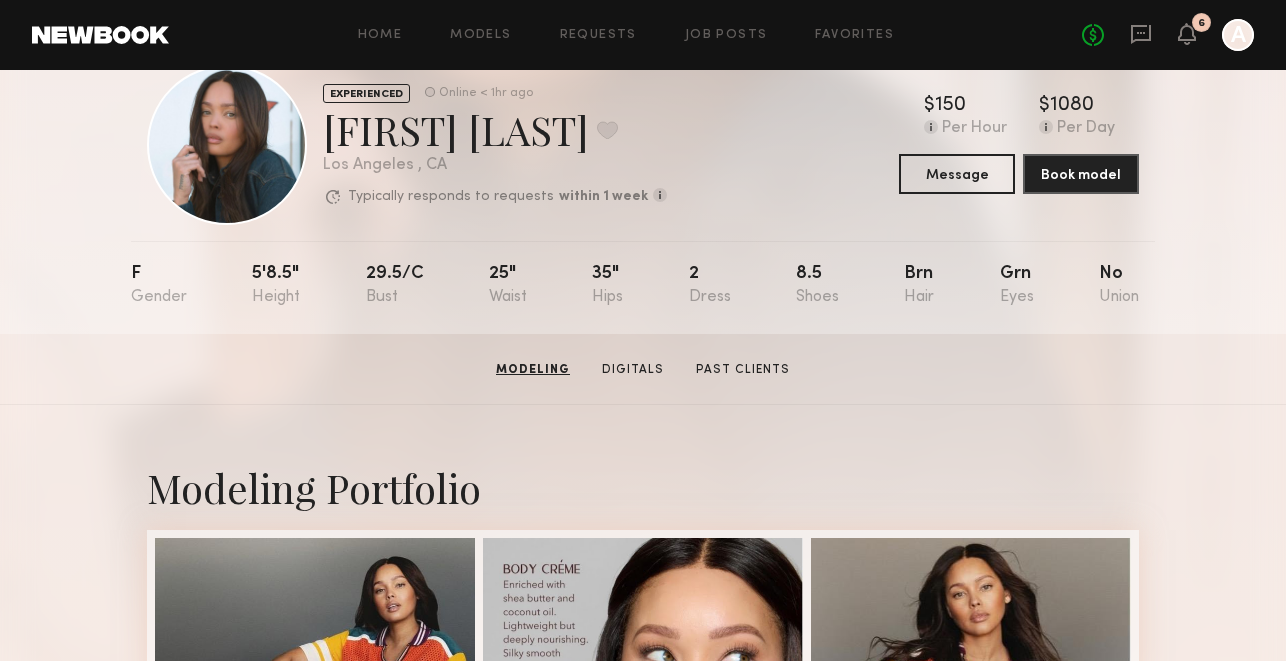 scroll, scrollTop: 0, scrollLeft: 0, axis: both 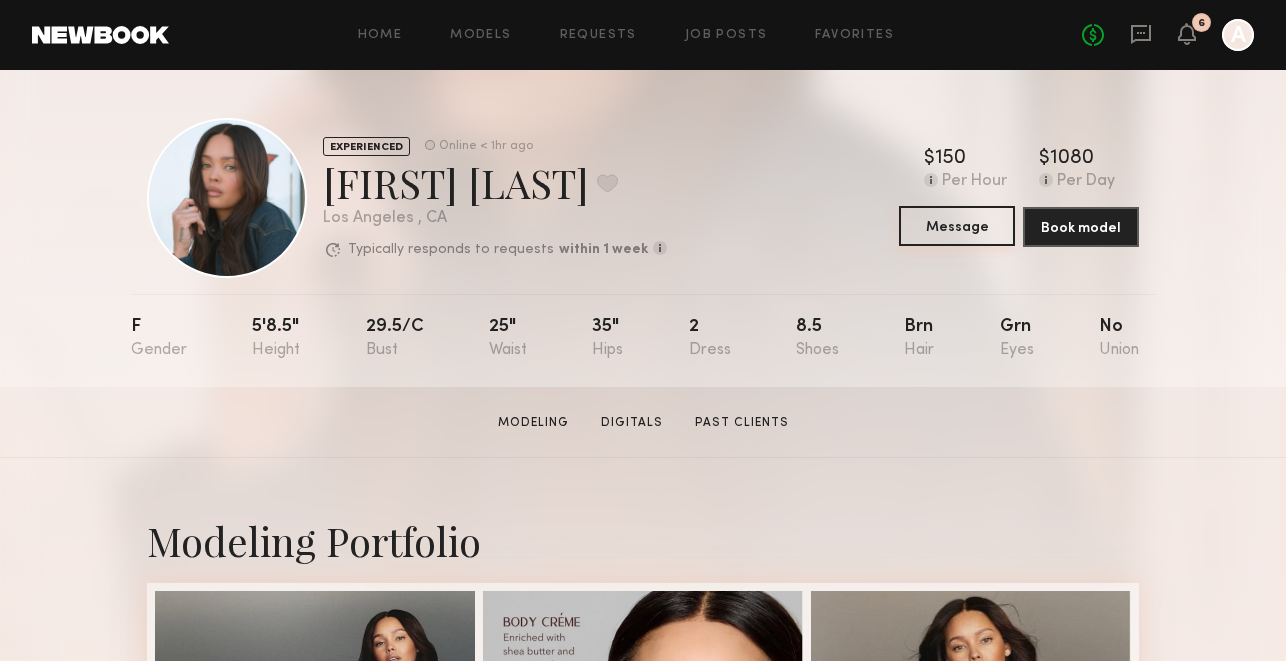 click on "Message" 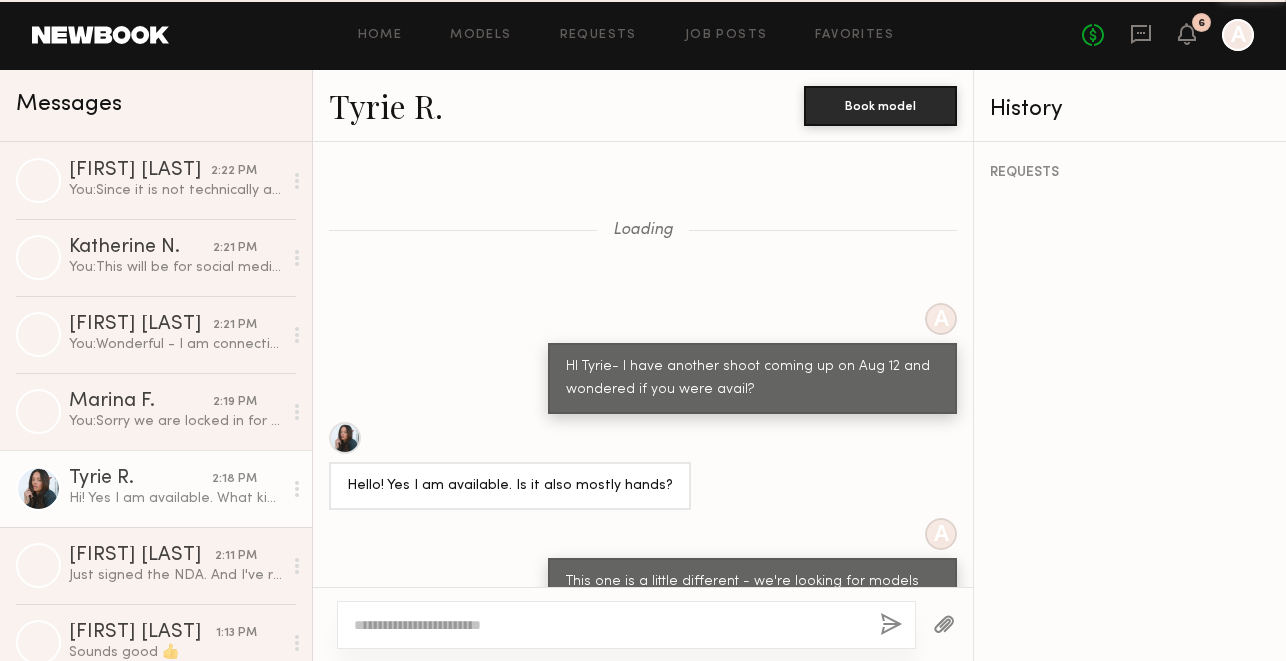 scroll, scrollTop: 1226, scrollLeft: 0, axis: vertical 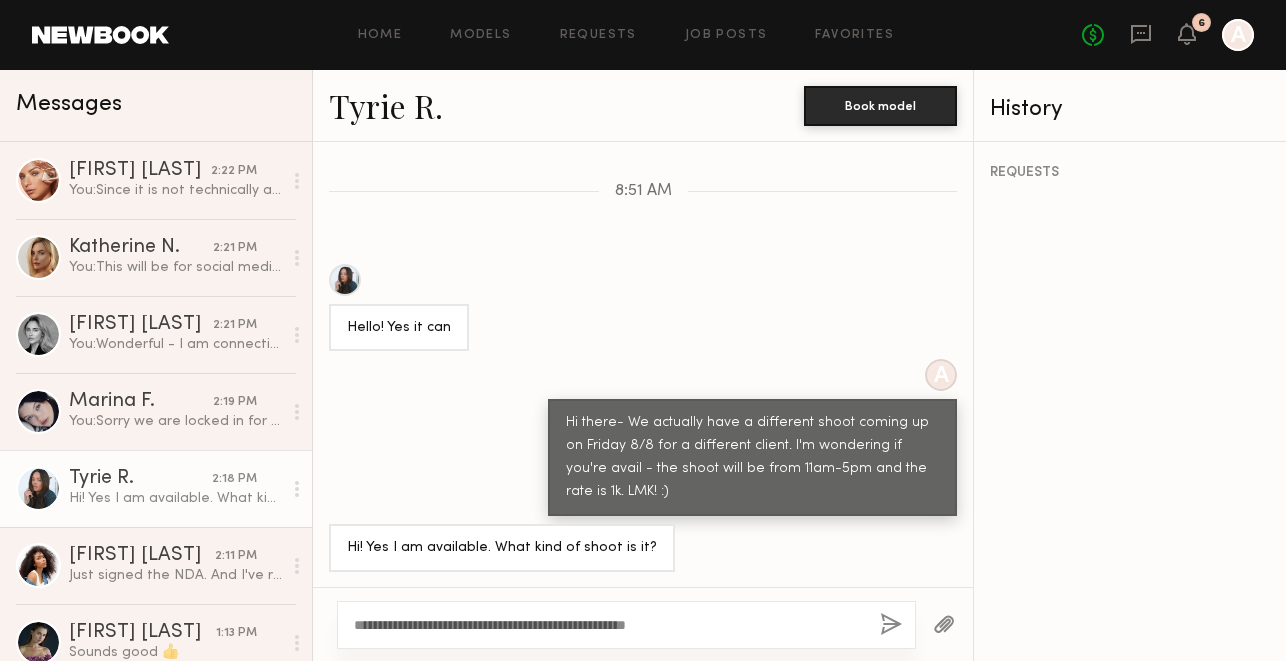 type on "**********" 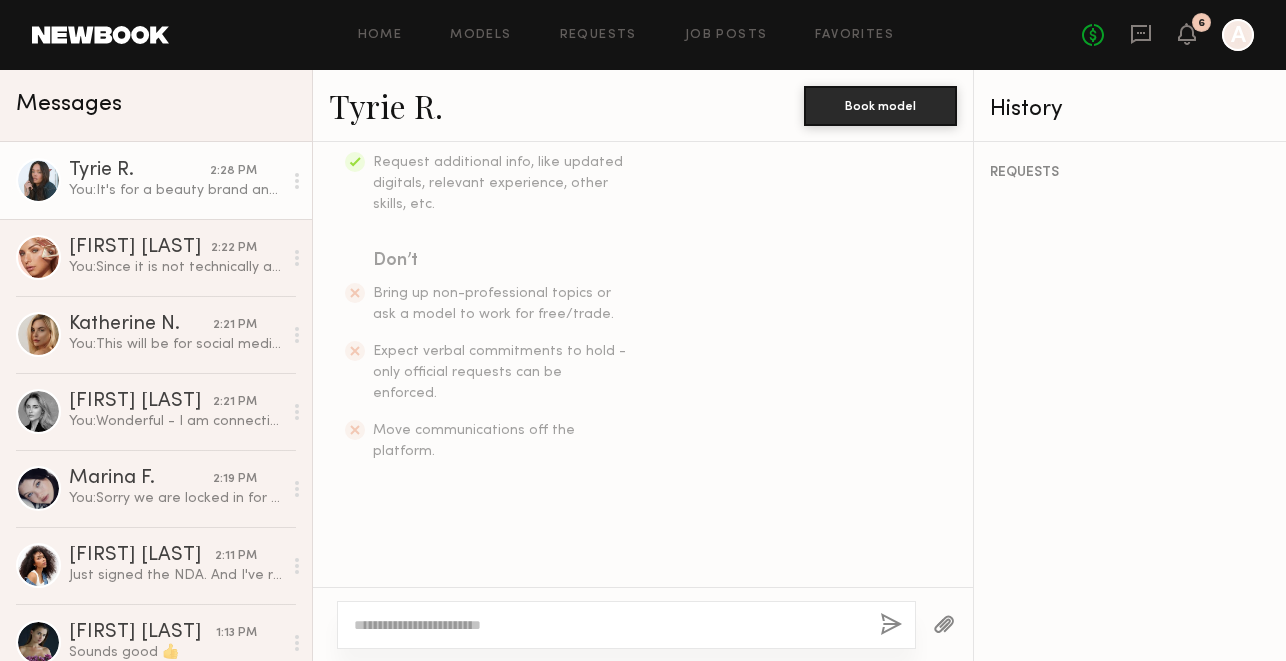 scroll, scrollTop: 405, scrollLeft: 0, axis: vertical 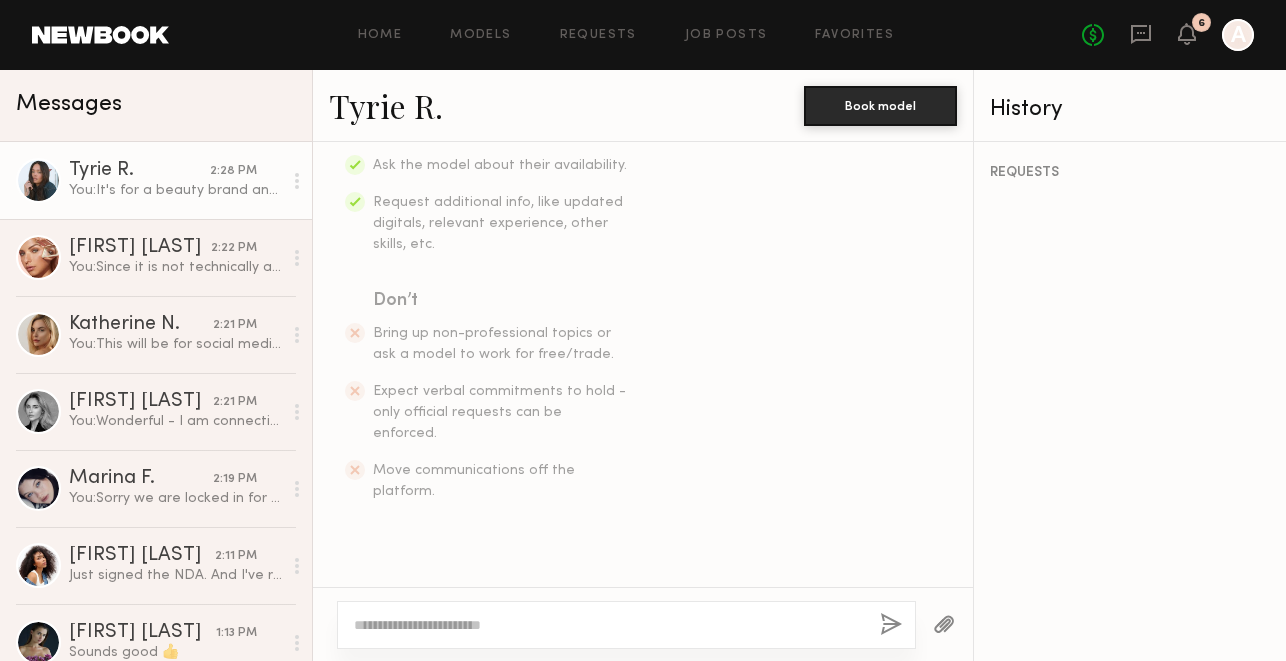 click on "Tyrie R." 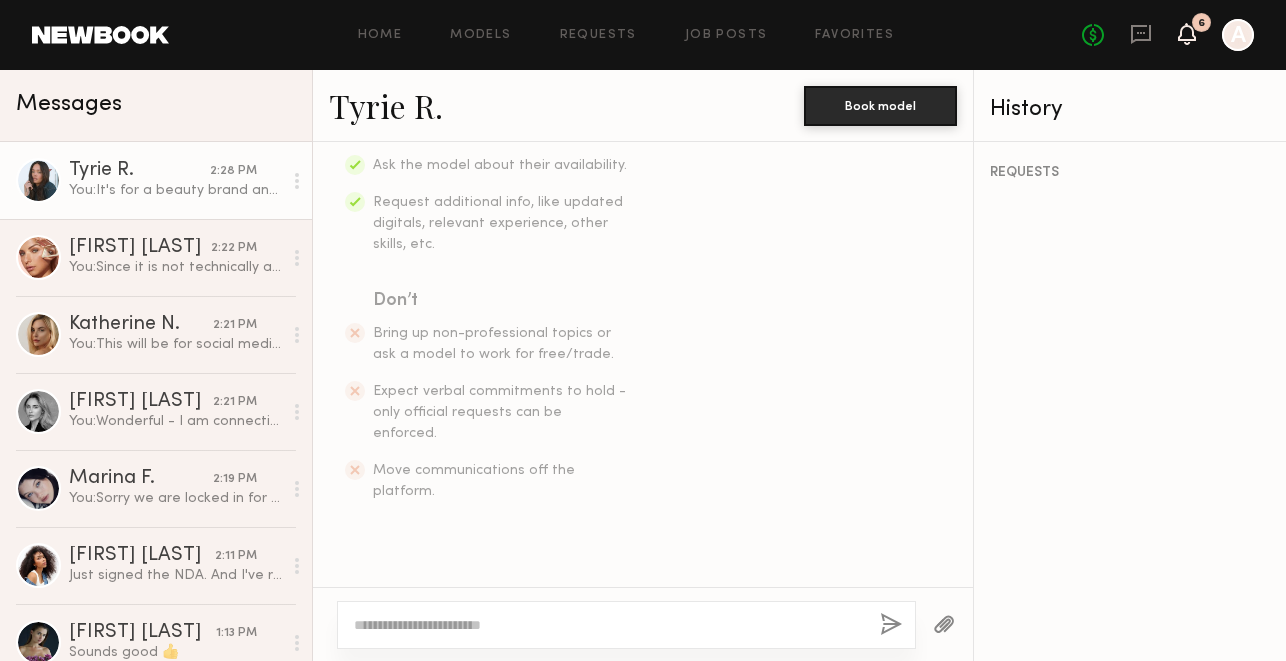 click 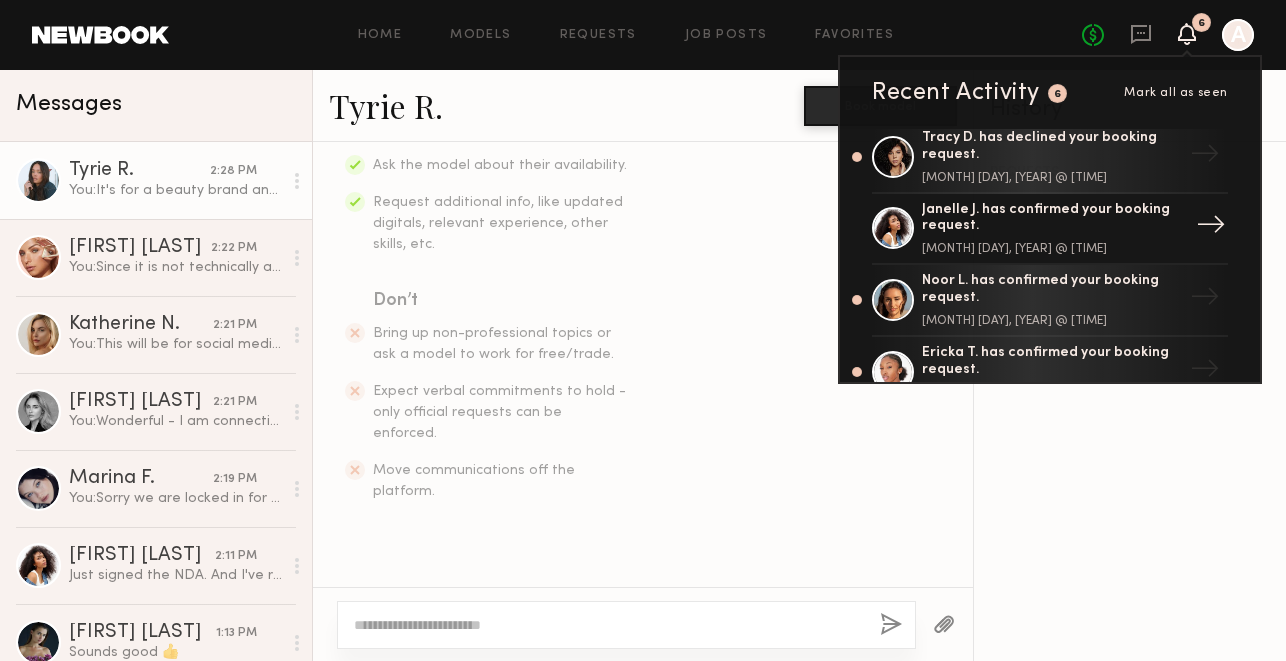 scroll, scrollTop: 5, scrollLeft: 0, axis: vertical 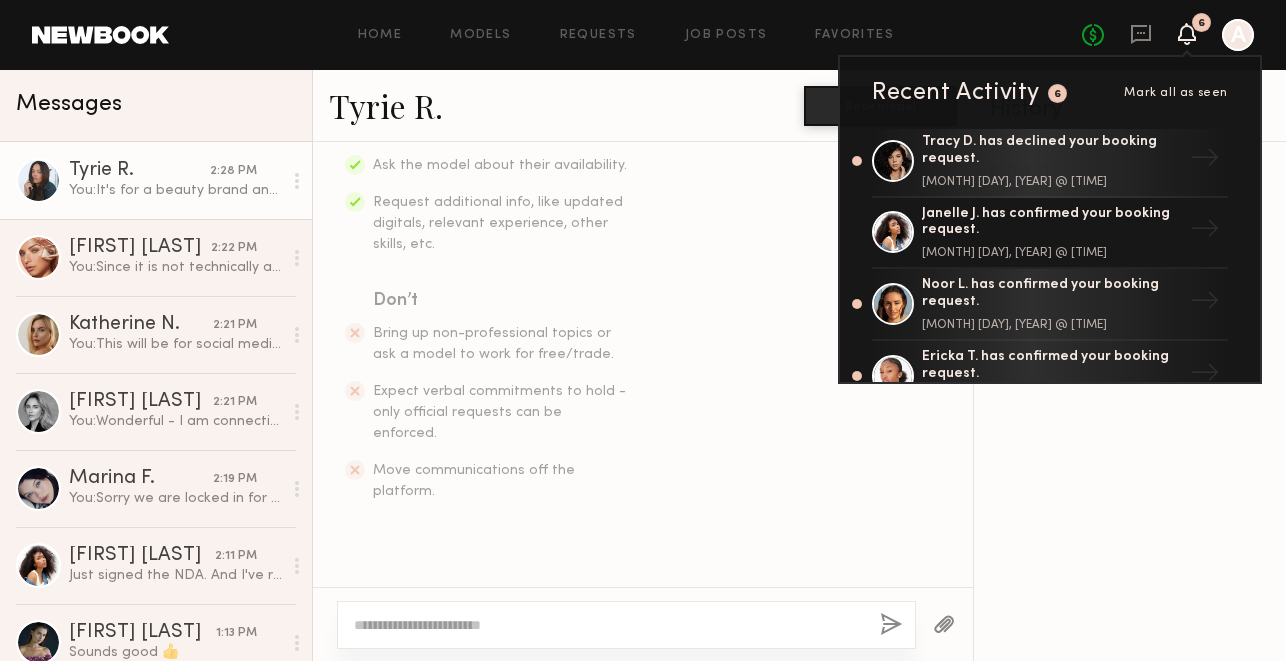click on "Do Introduce yourself and your project. Ask the model about their availability. Request additional info, like updated digitals, relevant experience, other skills, etc. Don’t Bring up non-professional topics or ask a model to work for free/trade. Expect verbal commitments to hold - only official requests can be enforced. Move communications off the platform." 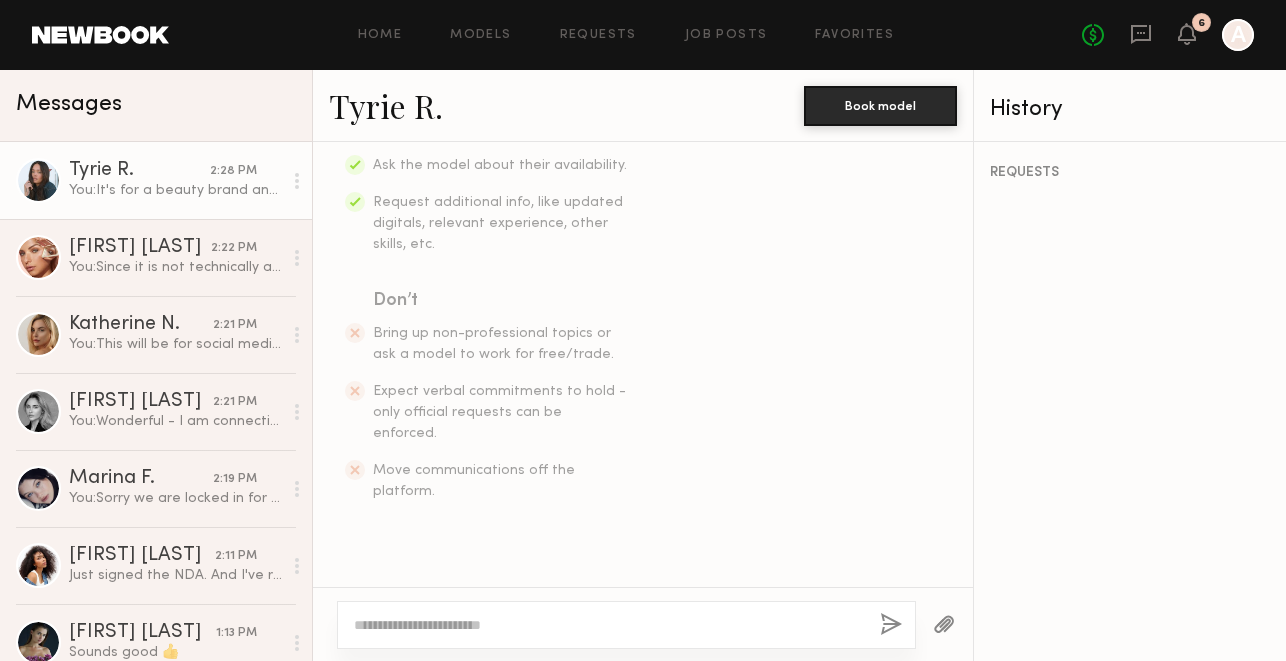 click 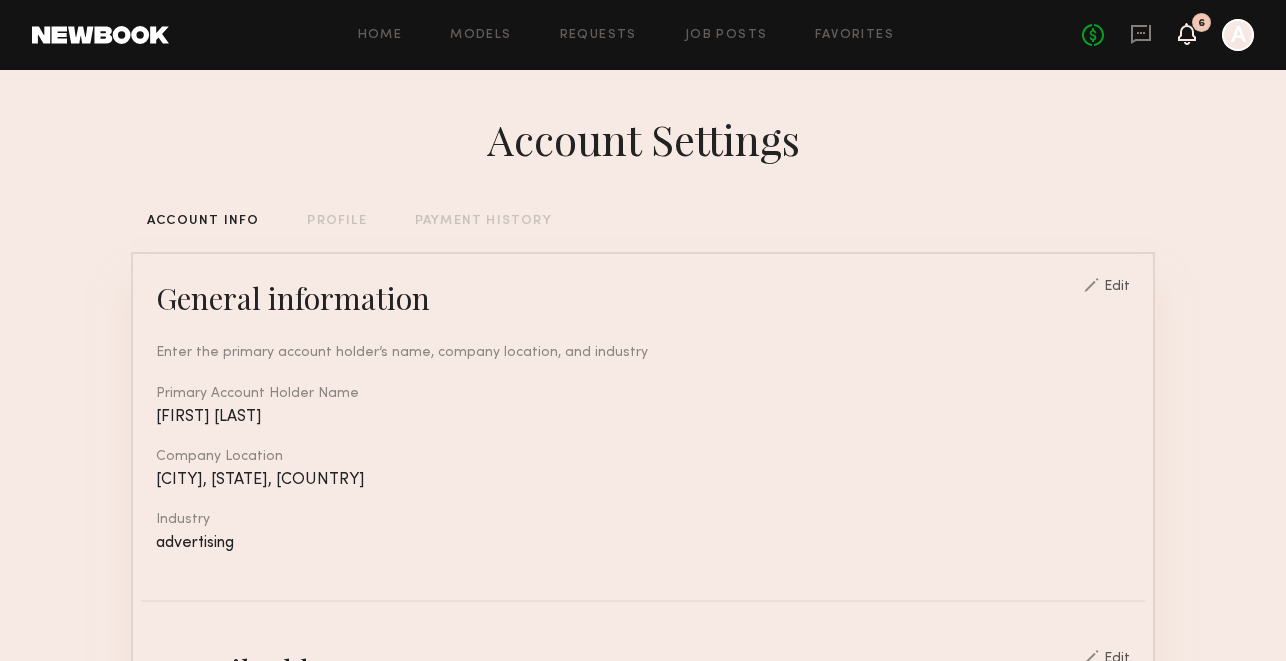 click 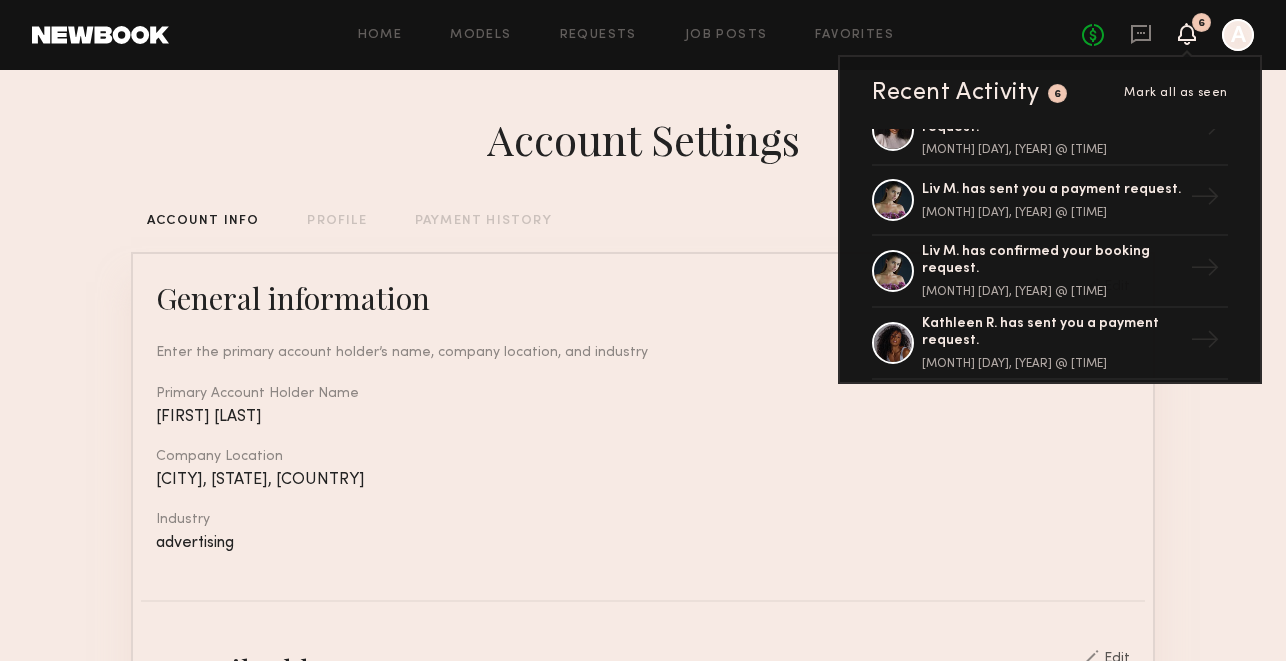 scroll, scrollTop: 0, scrollLeft: 0, axis: both 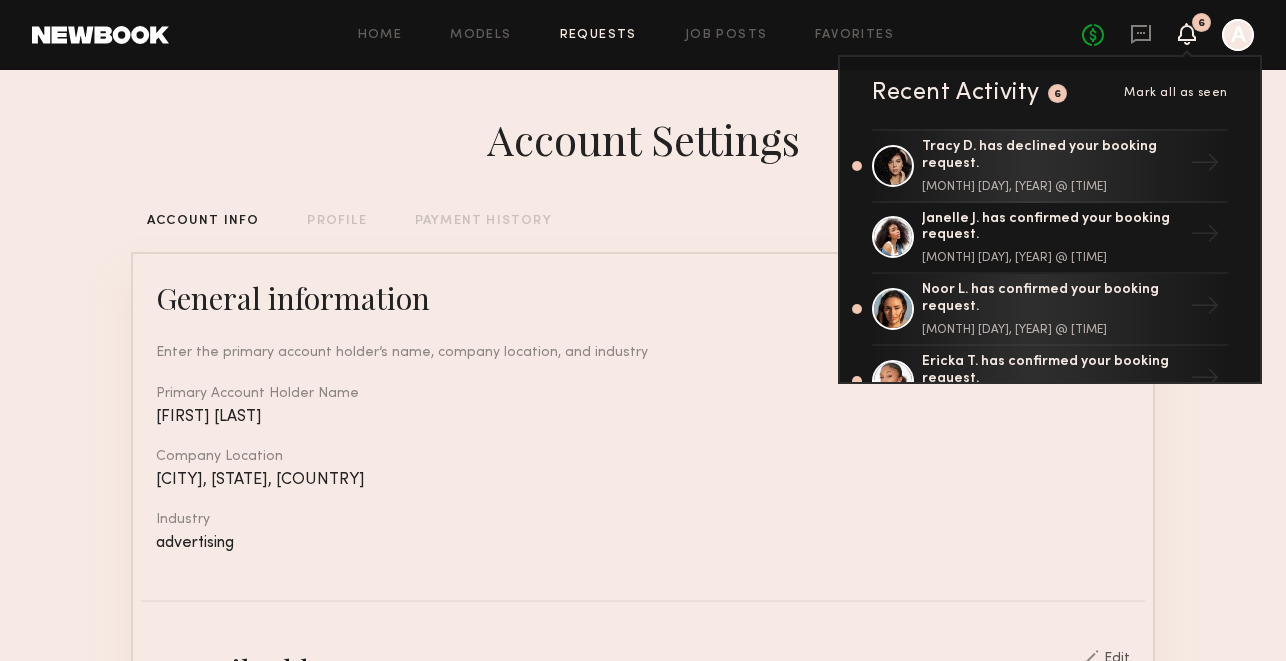 click on "Requests" 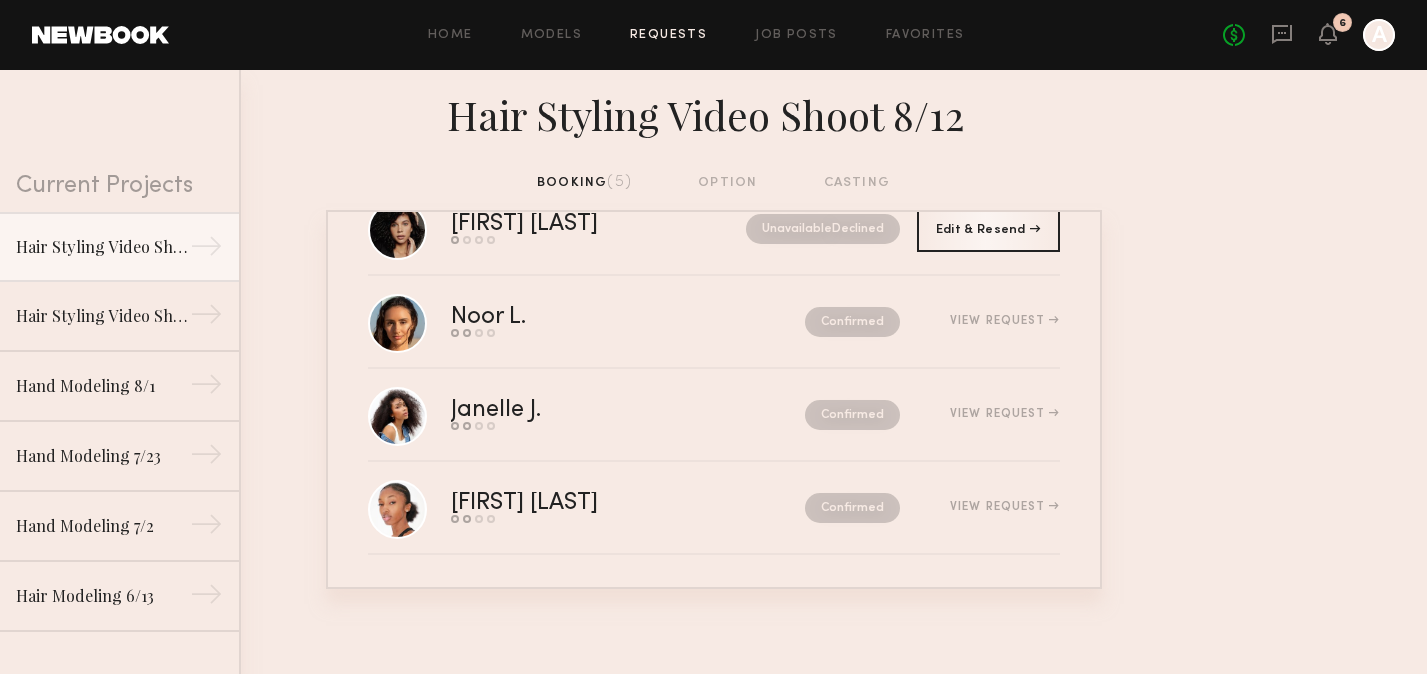 scroll, scrollTop: 156, scrollLeft: 0, axis: vertical 